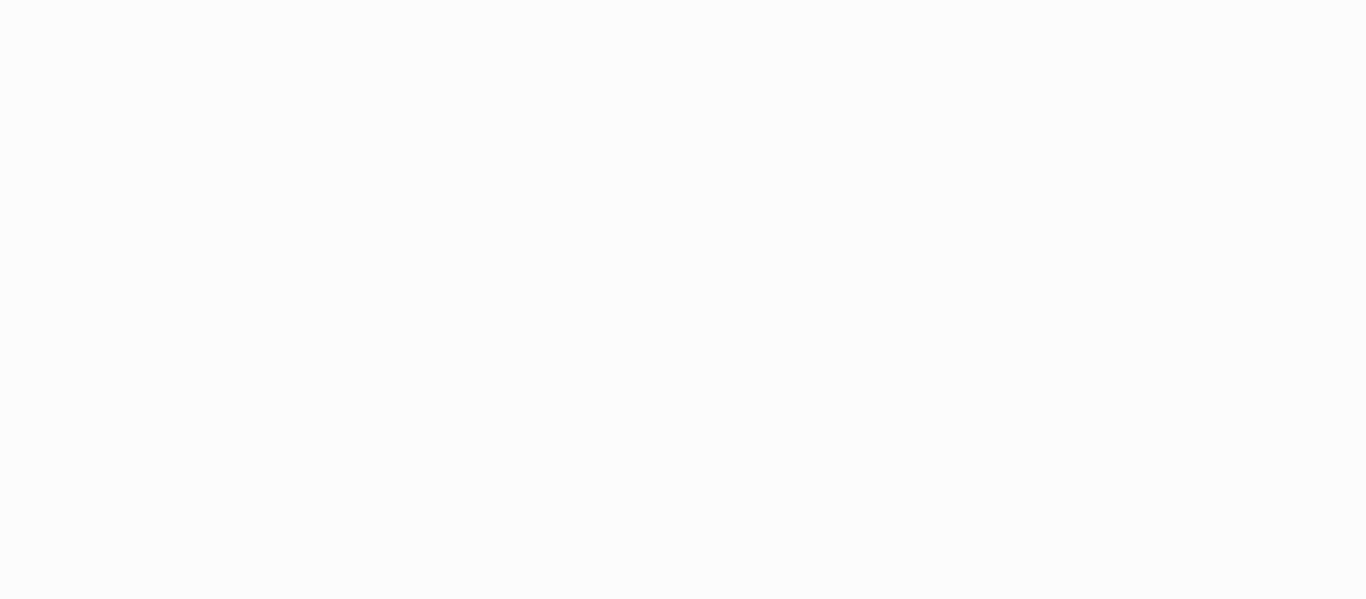 scroll, scrollTop: 0, scrollLeft: 0, axis: both 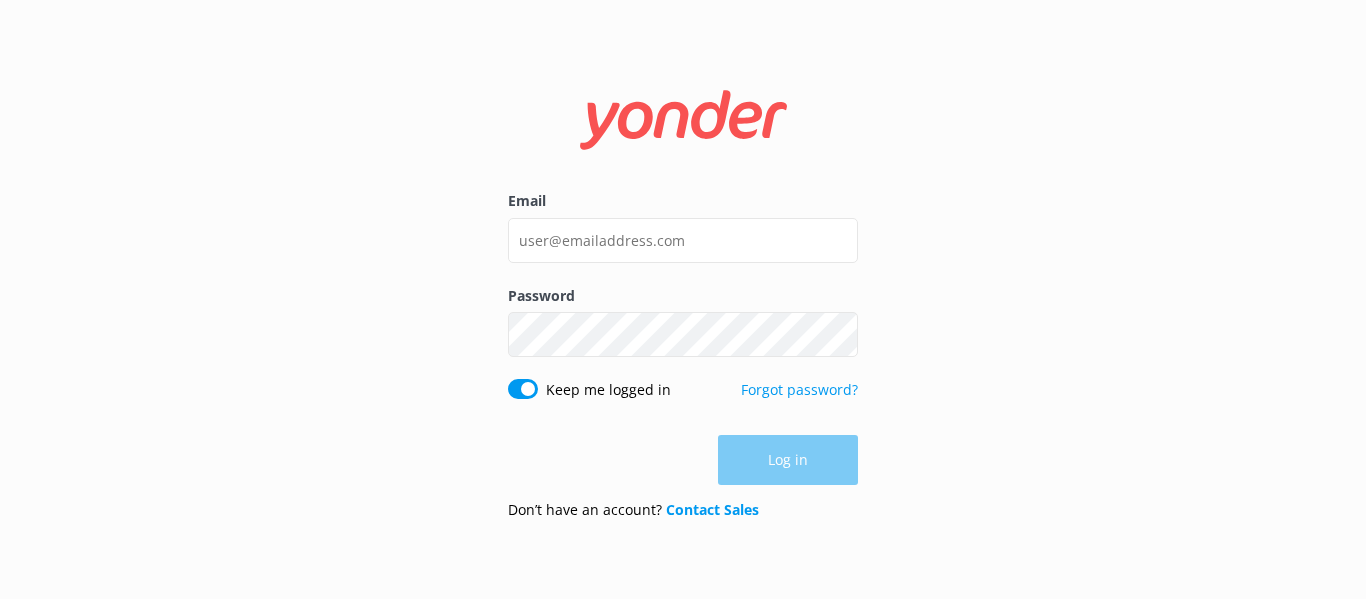 click on "Email" at bounding box center (683, 237) 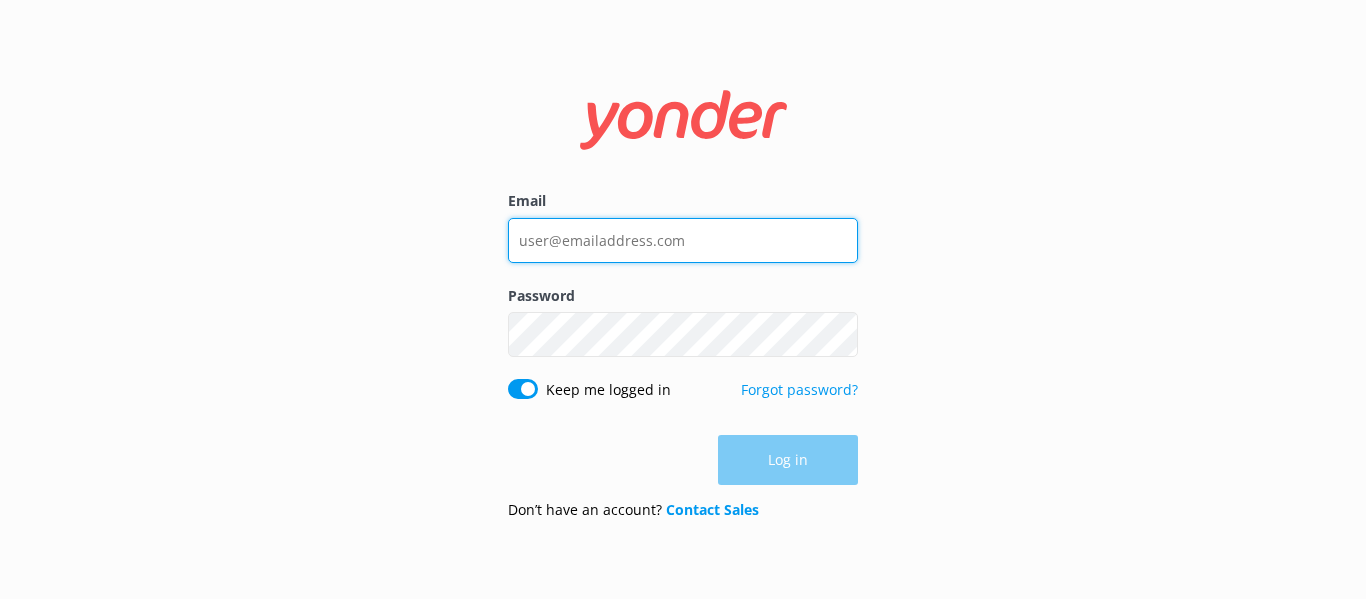 click on "Email" at bounding box center [683, 240] 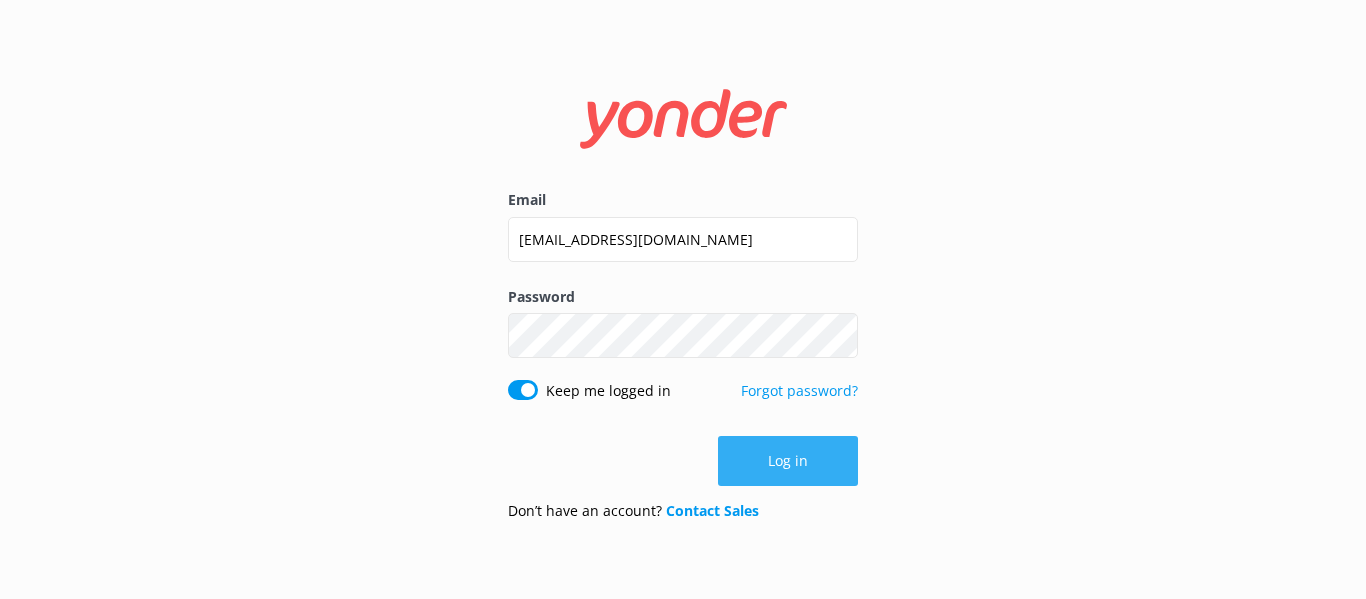 click on "Log in" at bounding box center (788, 461) 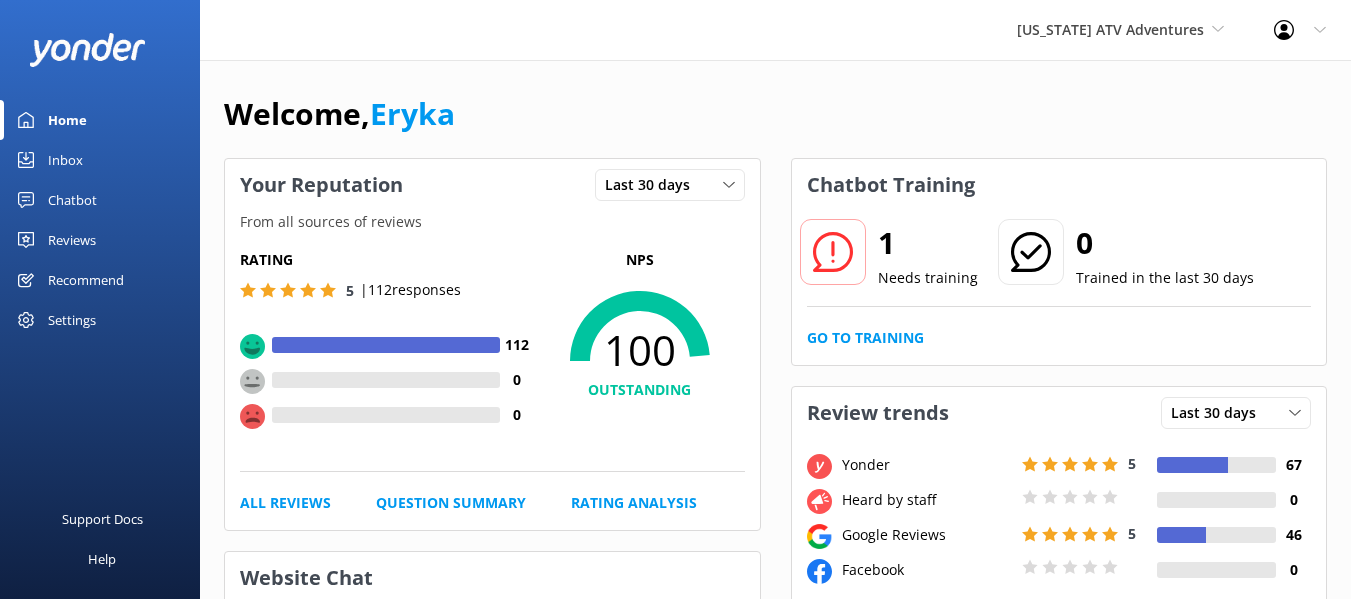 click on "Arizona ATV Adventures Arizona Safari Jeep Tours Arizona ATV Adventures Sedona Off-Road Center" at bounding box center (1120, 30) 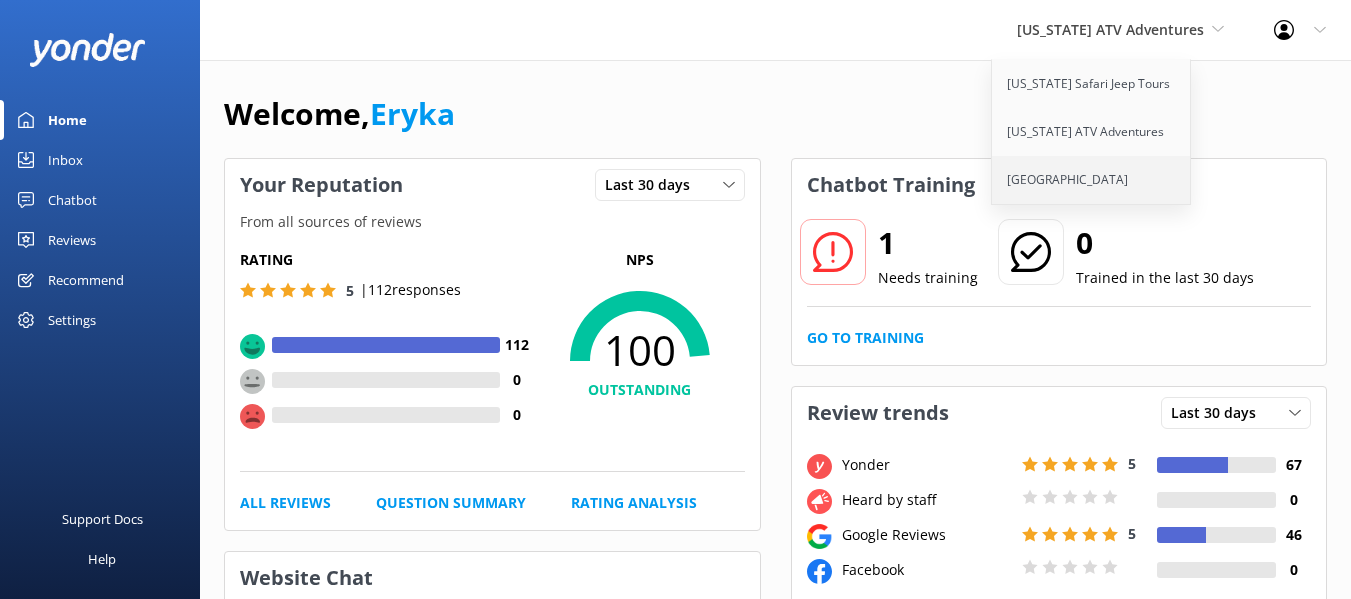 click on "[GEOGRAPHIC_DATA]" at bounding box center [1092, 180] 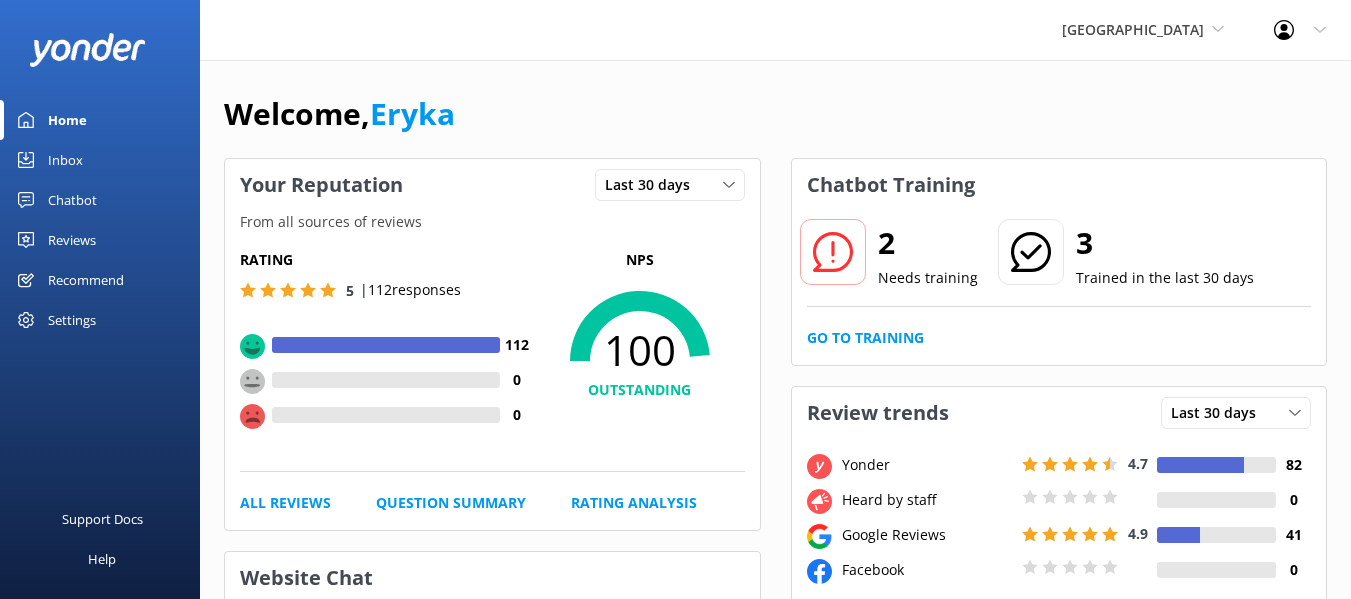 click on "Reviews" at bounding box center [72, 240] 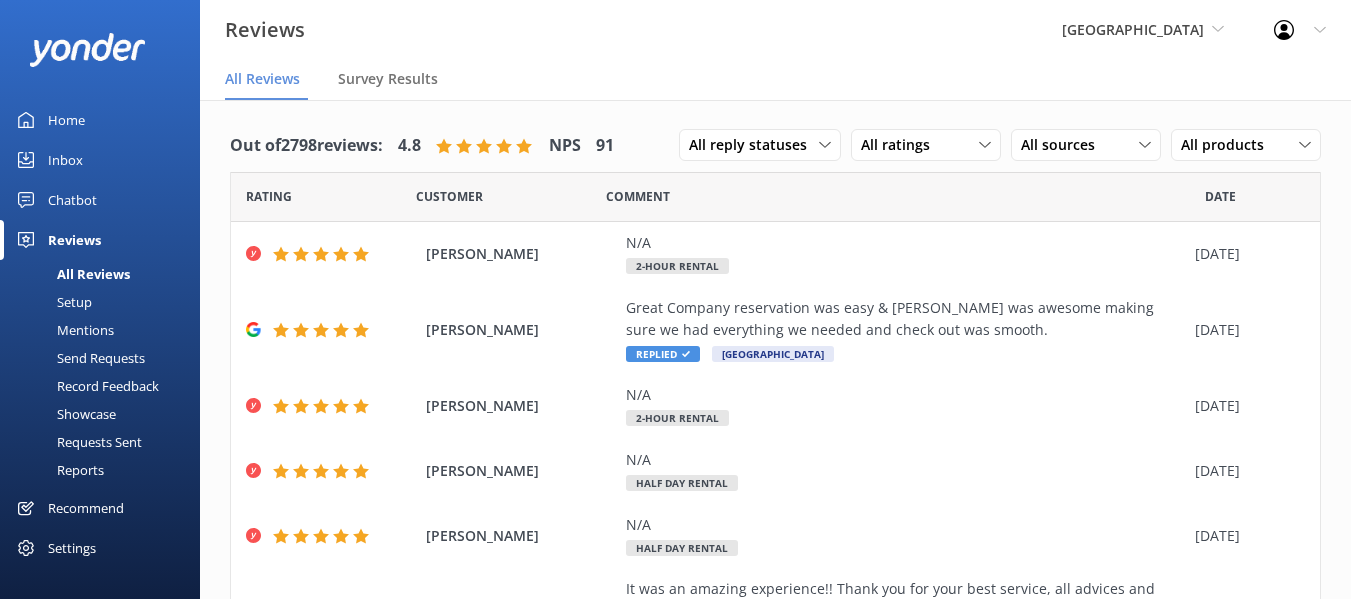 click on "Mentions" at bounding box center (63, 330) 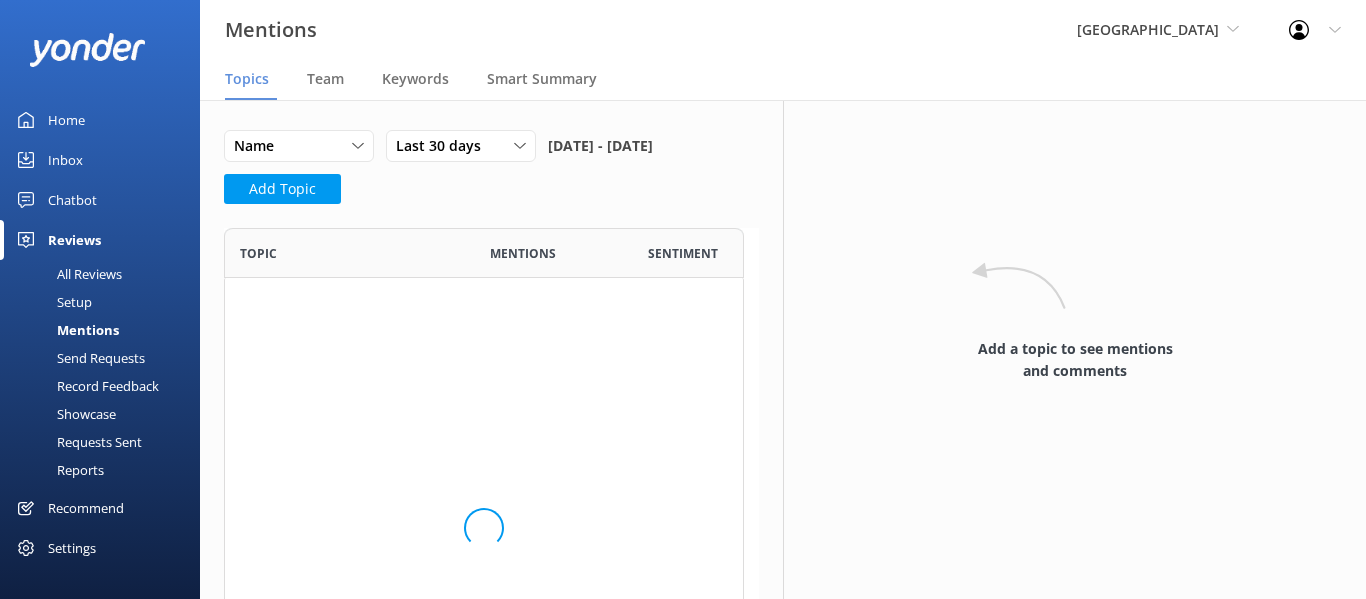 scroll, scrollTop: 16, scrollLeft: 16, axis: both 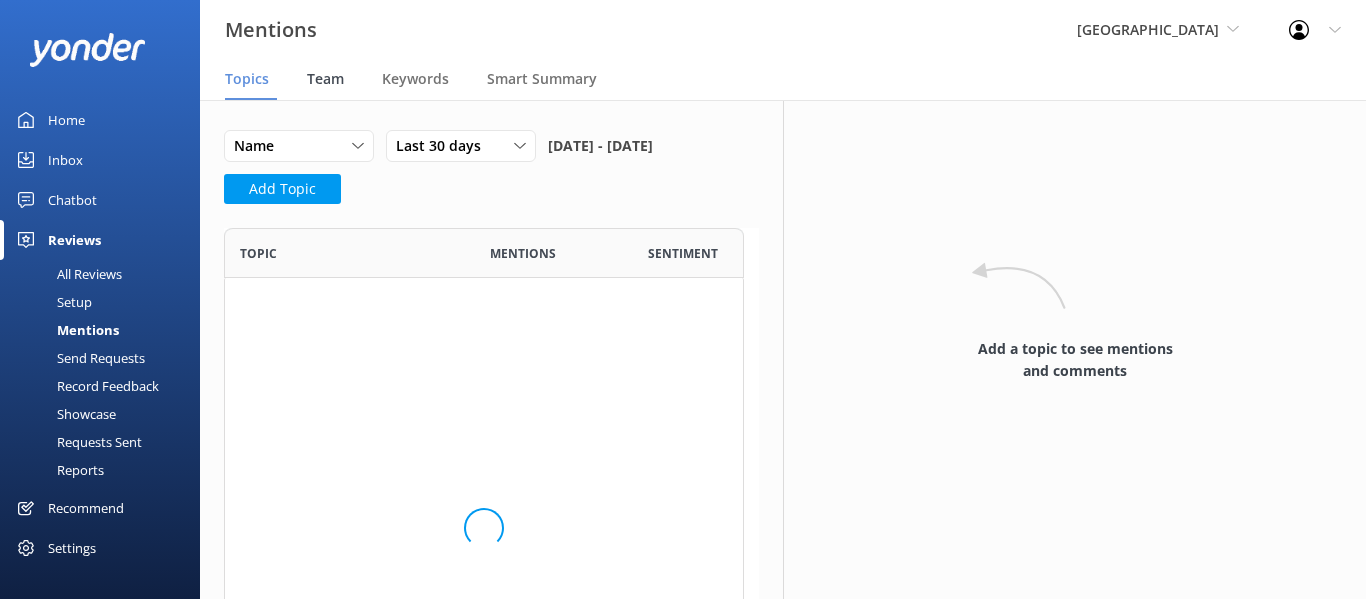 click on "Team" at bounding box center [325, 79] 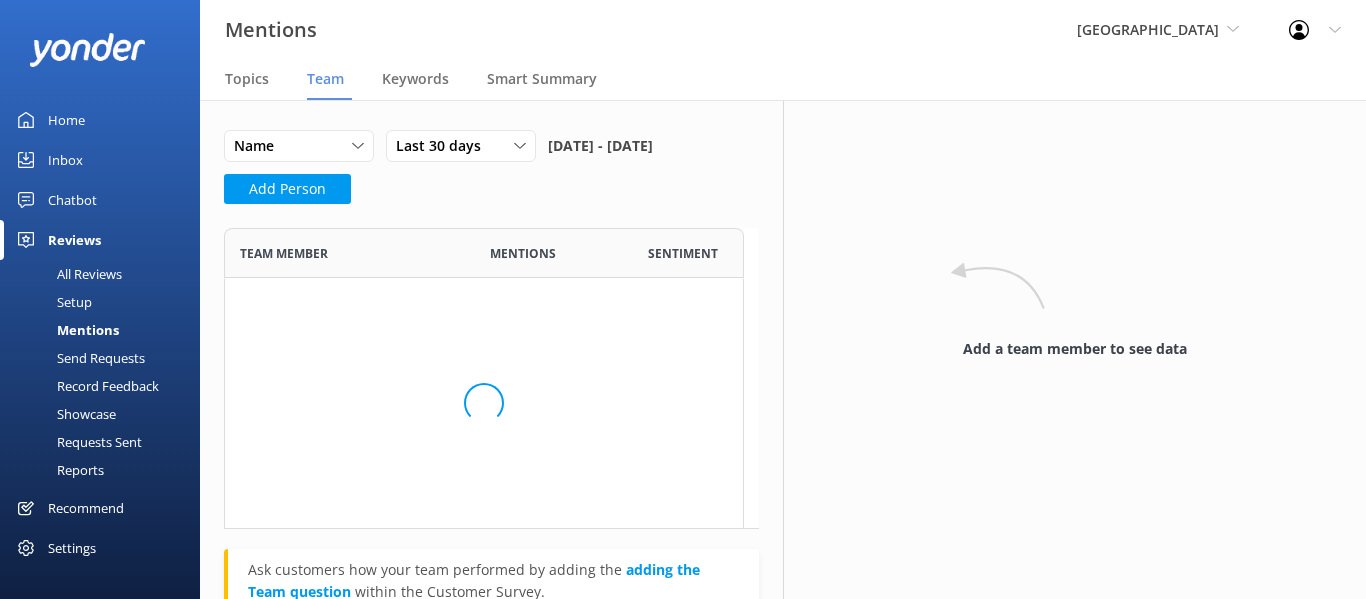 scroll, scrollTop: 16, scrollLeft: 16, axis: both 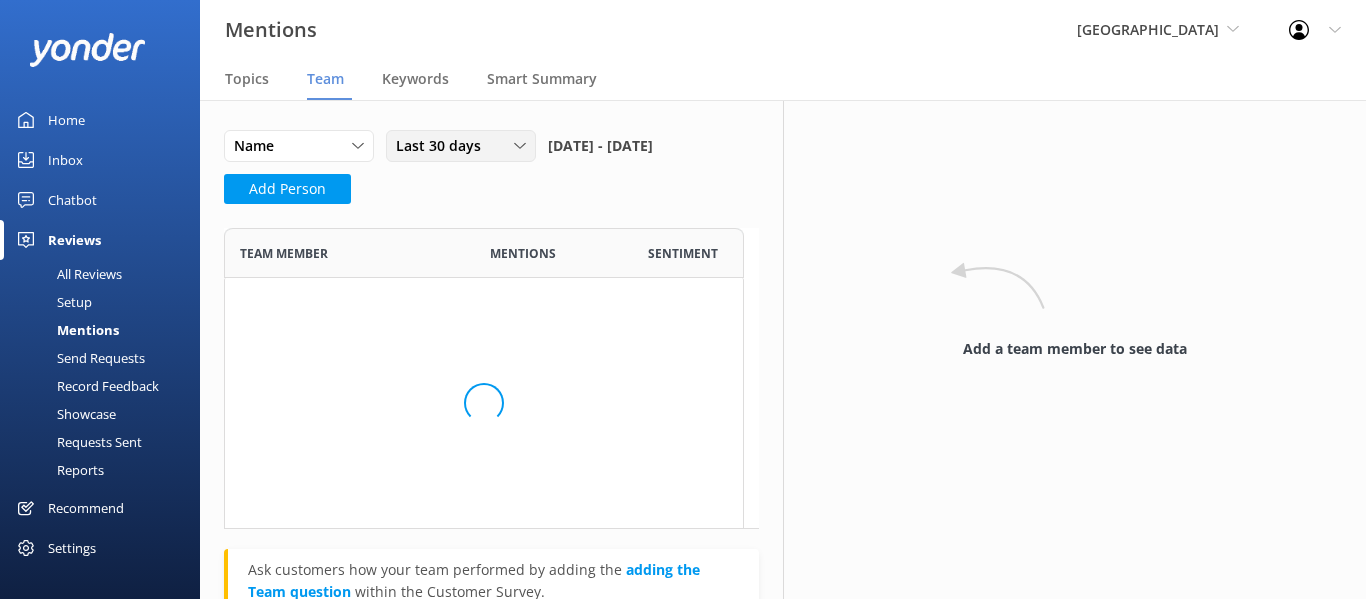 click on "Last 30 days" at bounding box center [444, 146] 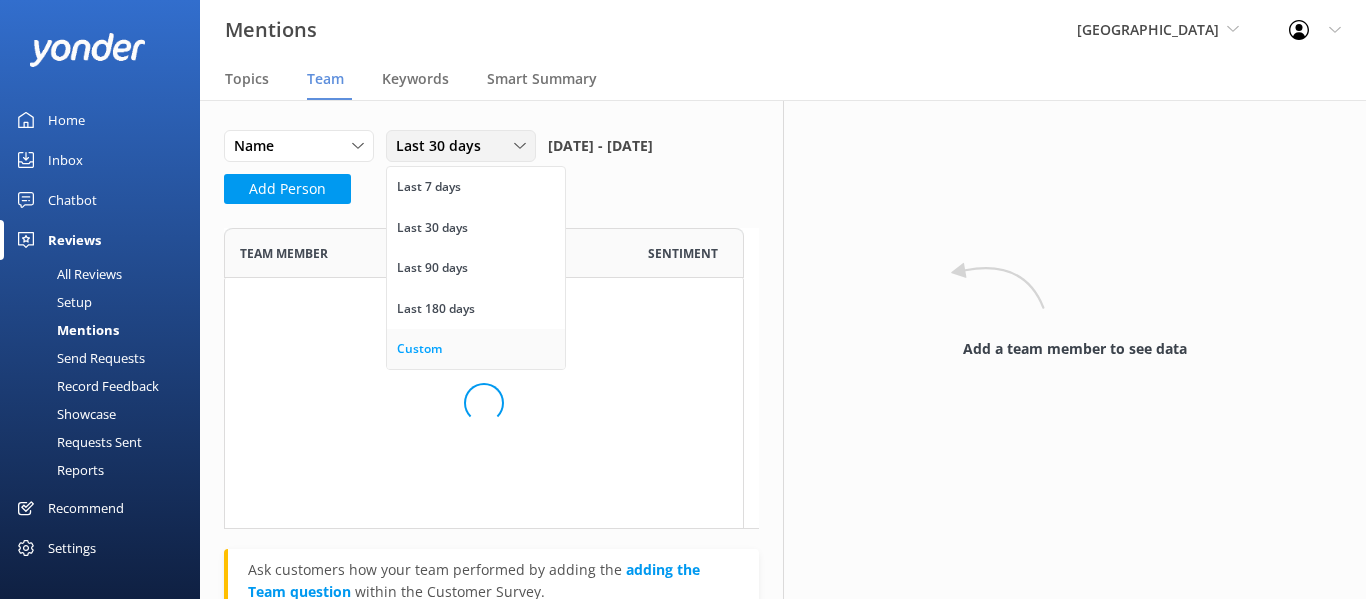 click on "Custom" at bounding box center [419, 349] 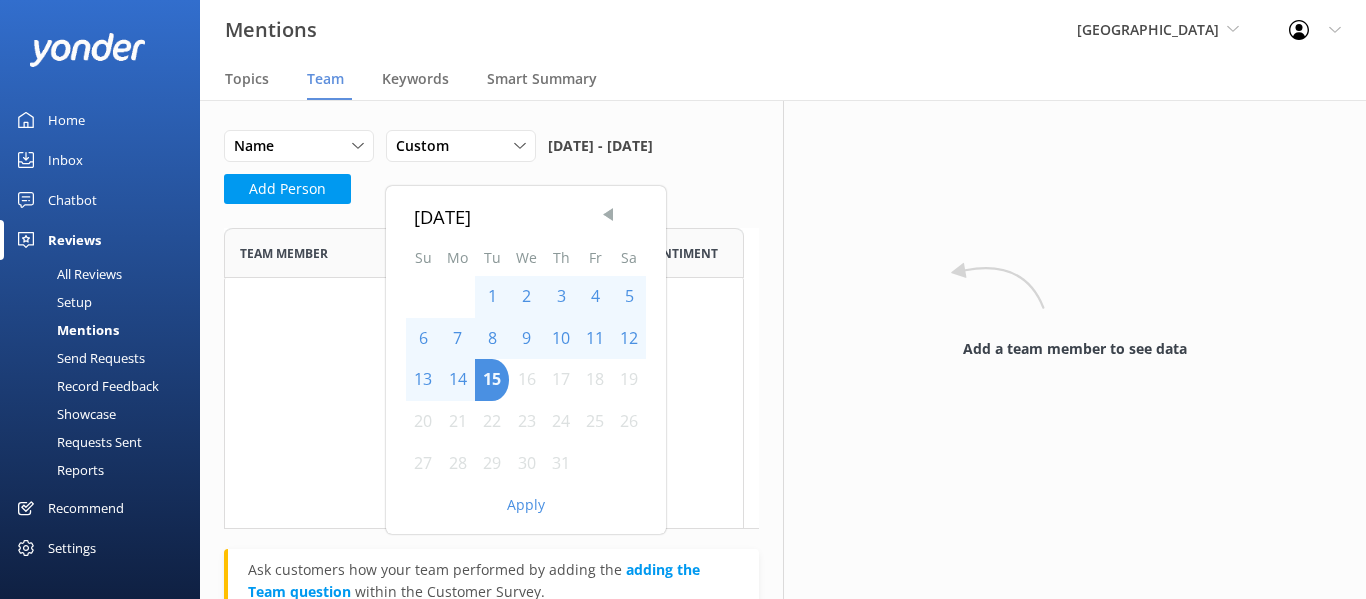 click at bounding box center [608, 214] 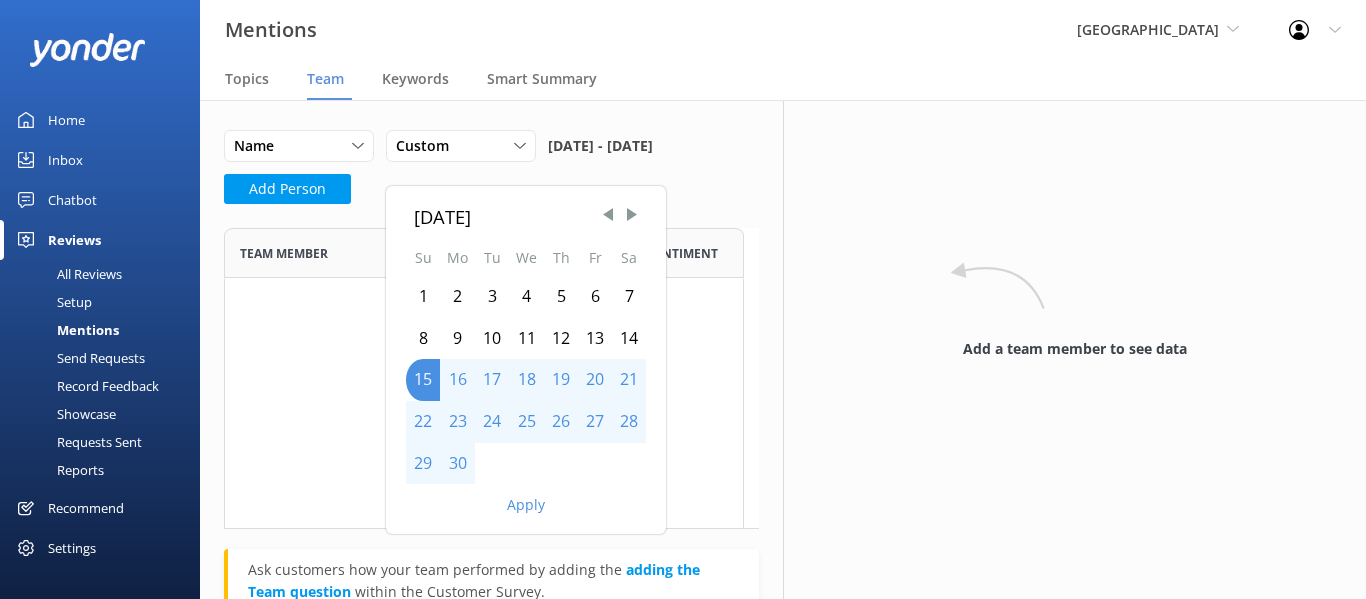 click on "1" at bounding box center (423, 297) 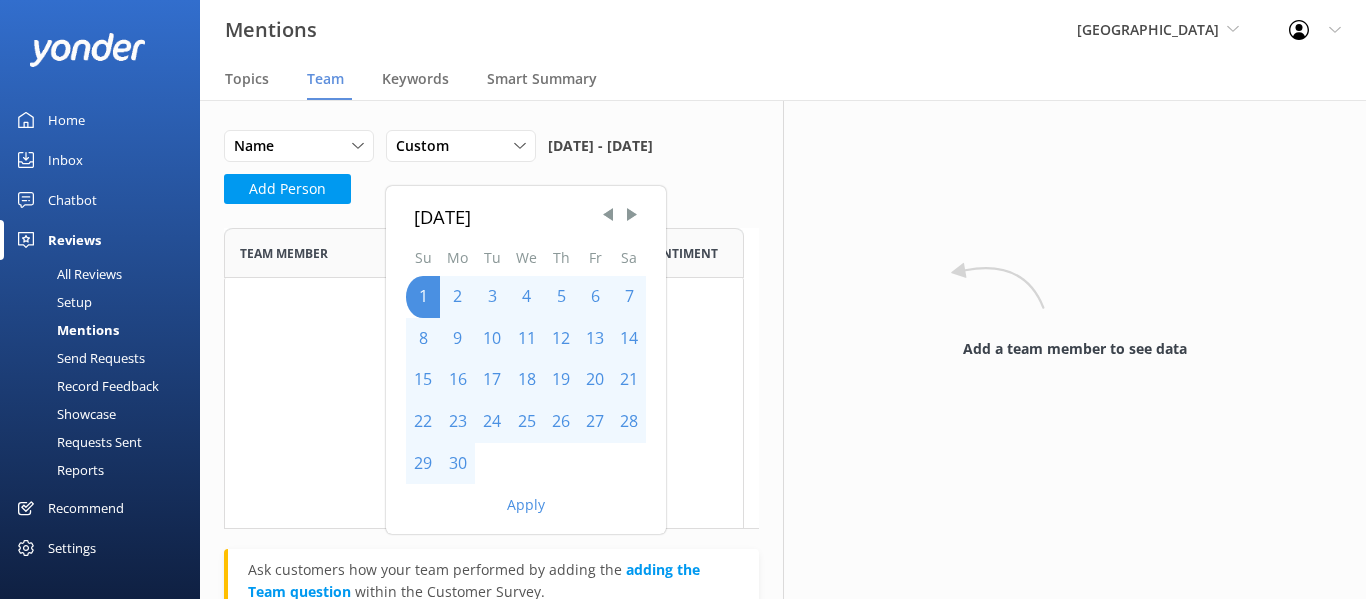 click on "30" at bounding box center [457, 464] 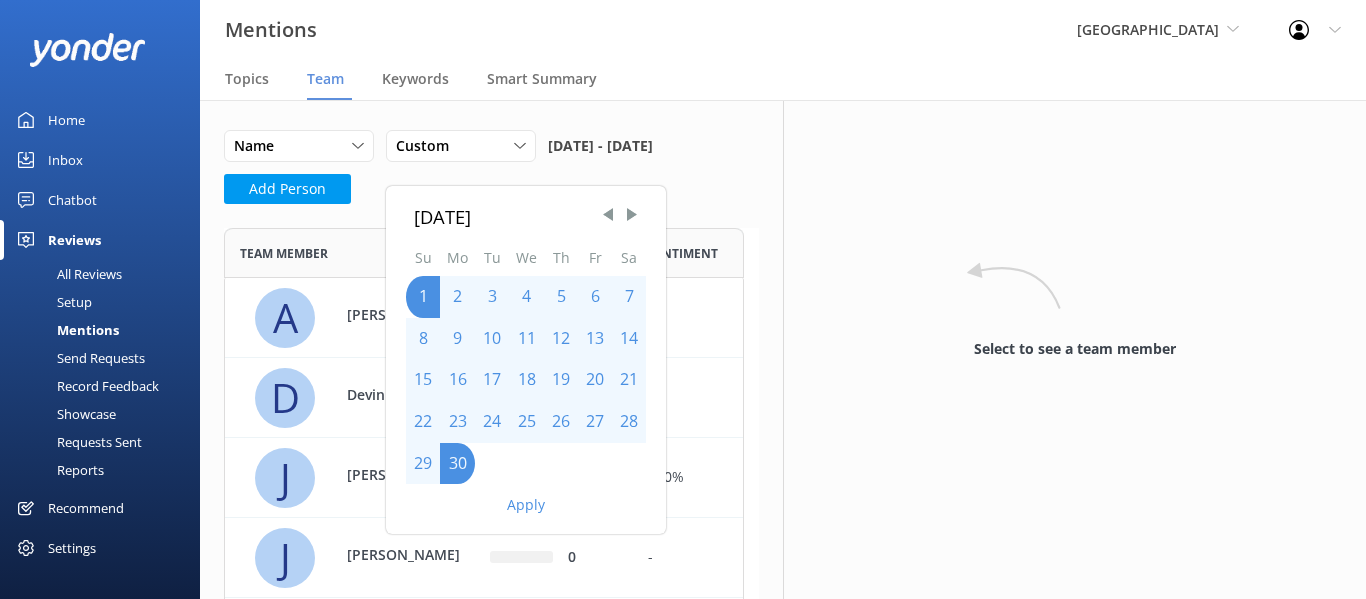 scroll, scrollTop: 16, scrollLeft: 16, axis: both 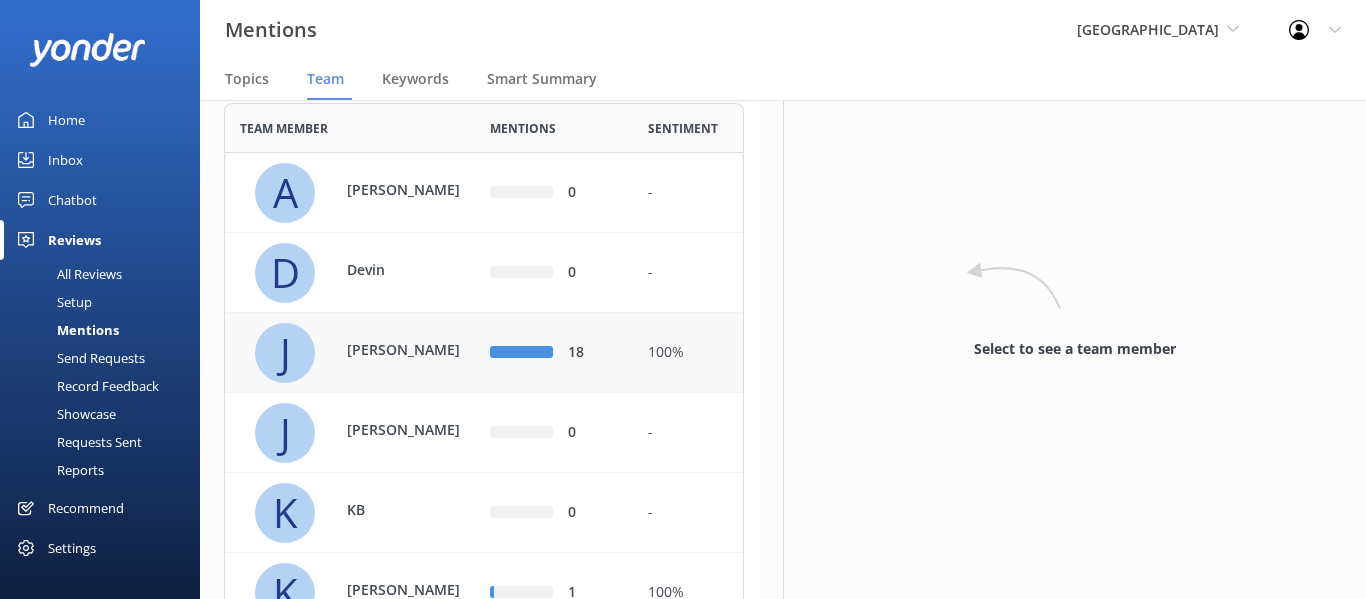 click on "[PERSON_NAME]" at bounding box center [412, 350] 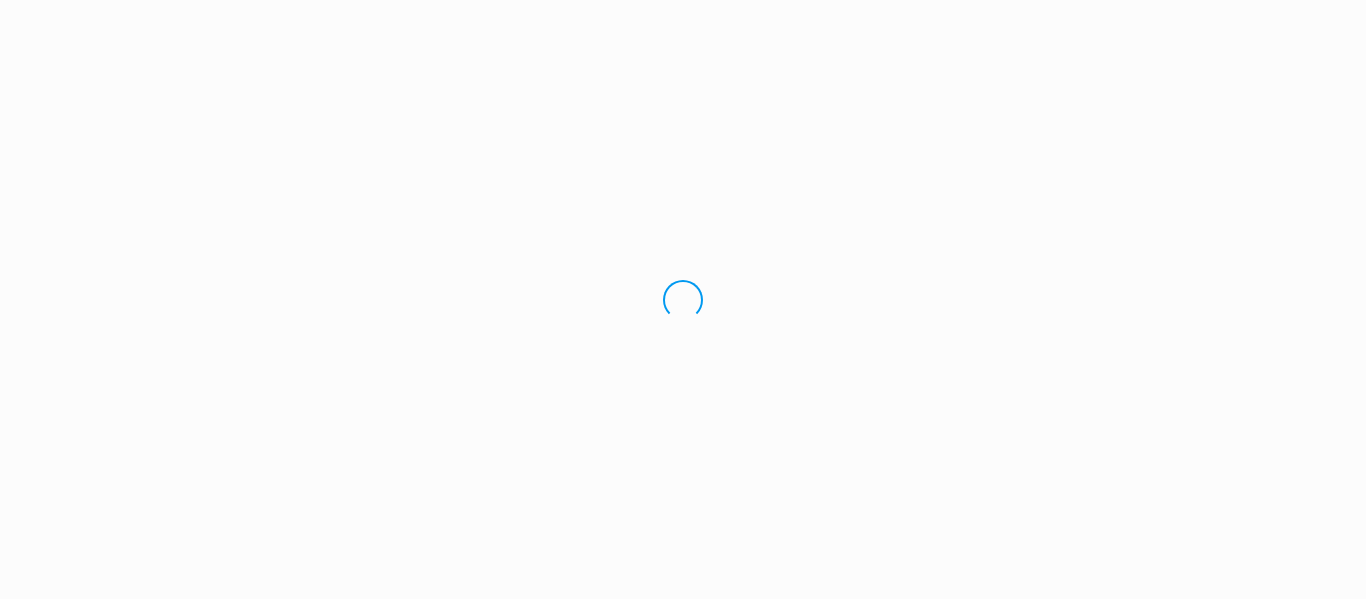 scroll, scrollTop: 0, scrollLeft: 0, axis: both 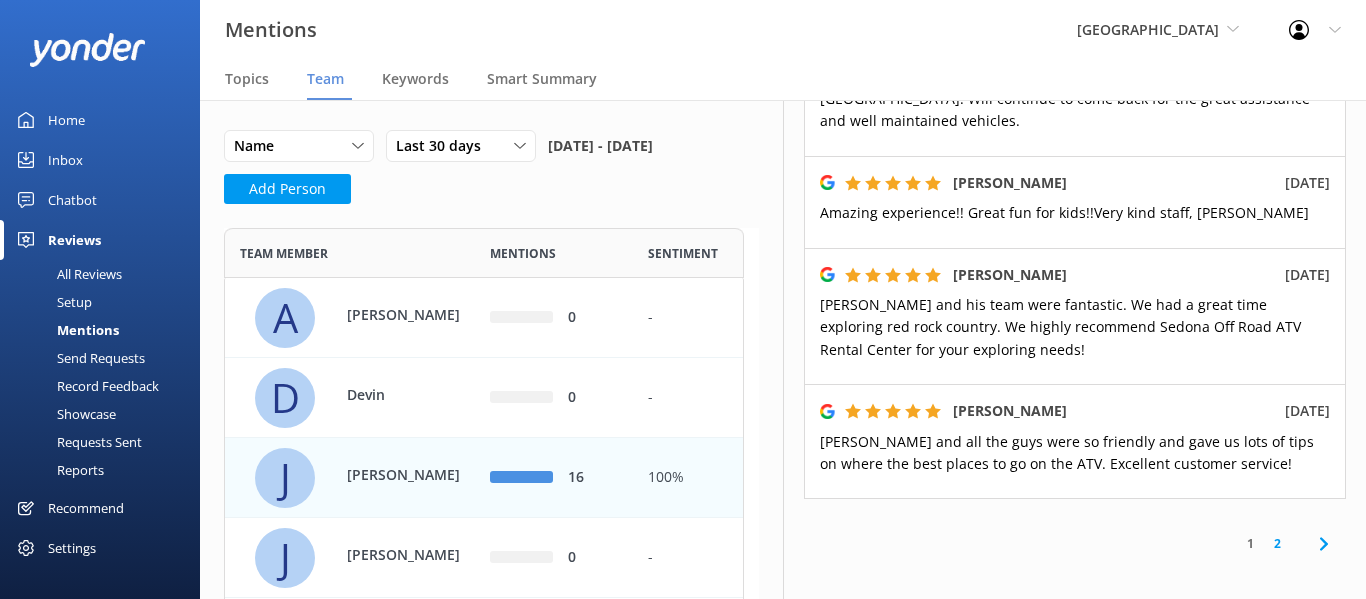 click on "2" at bounding box center (1277, 543) 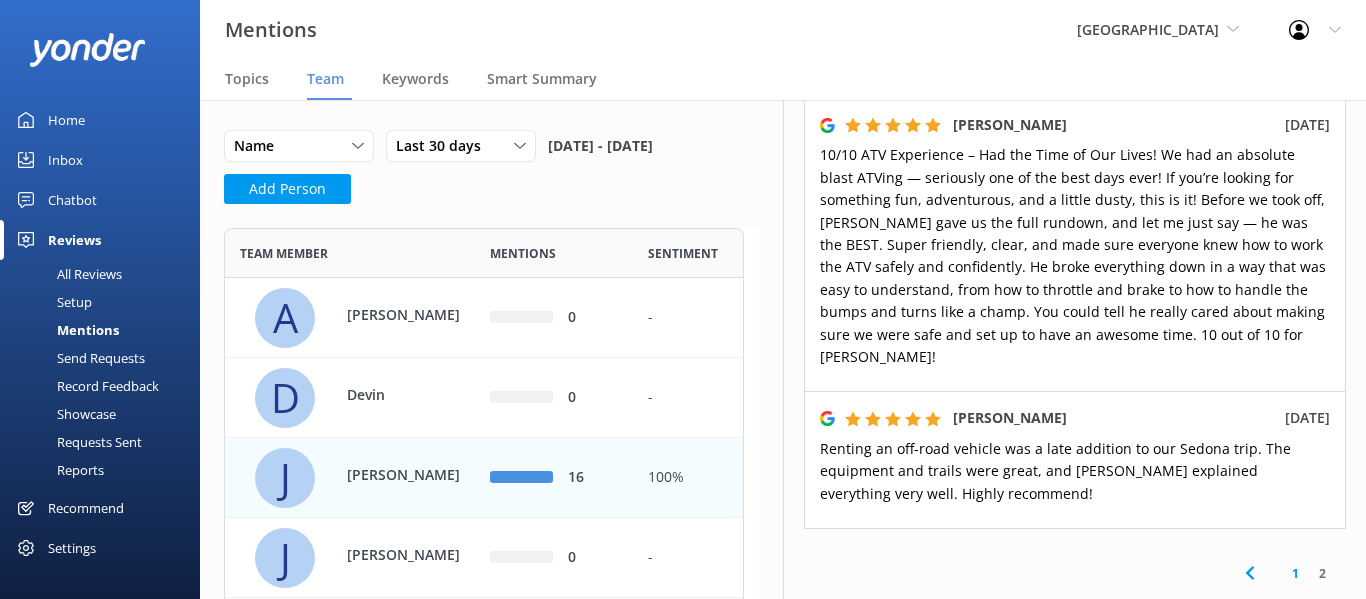 scroll, scrollTop: 987, scrollLeft: 0, axis: vertical 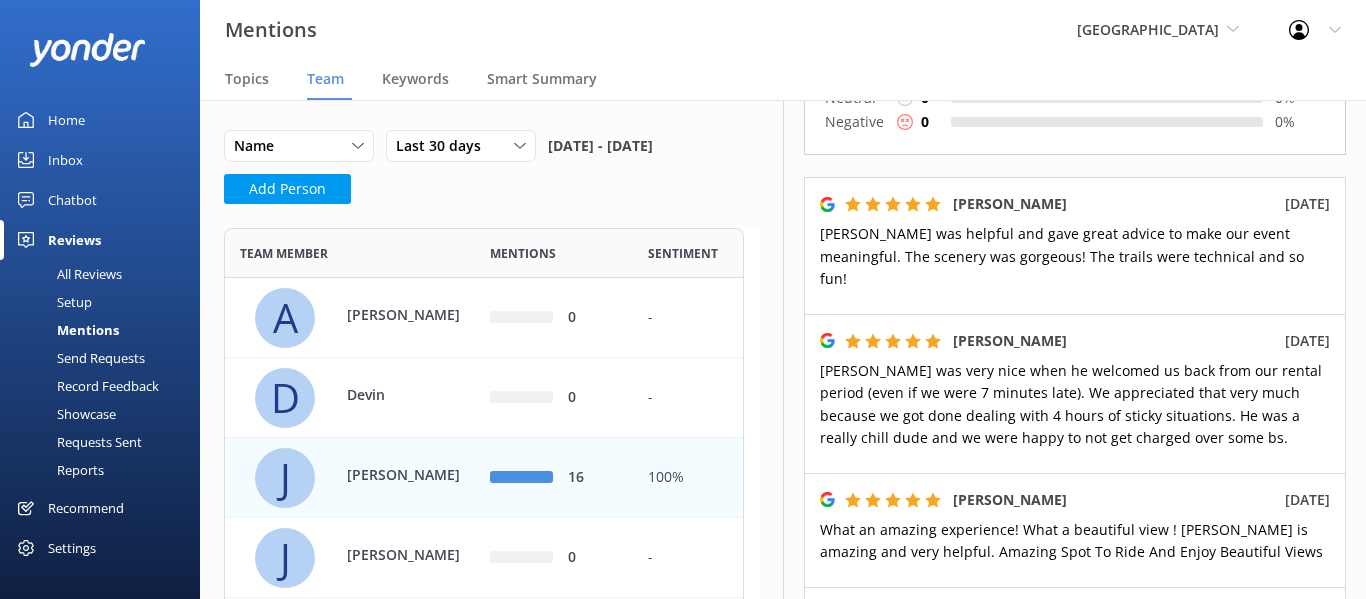 drag, startPoint x: 1076, startPoint y: 316, endPoint x: 955, endPoint y: 319, distance: 121.037186 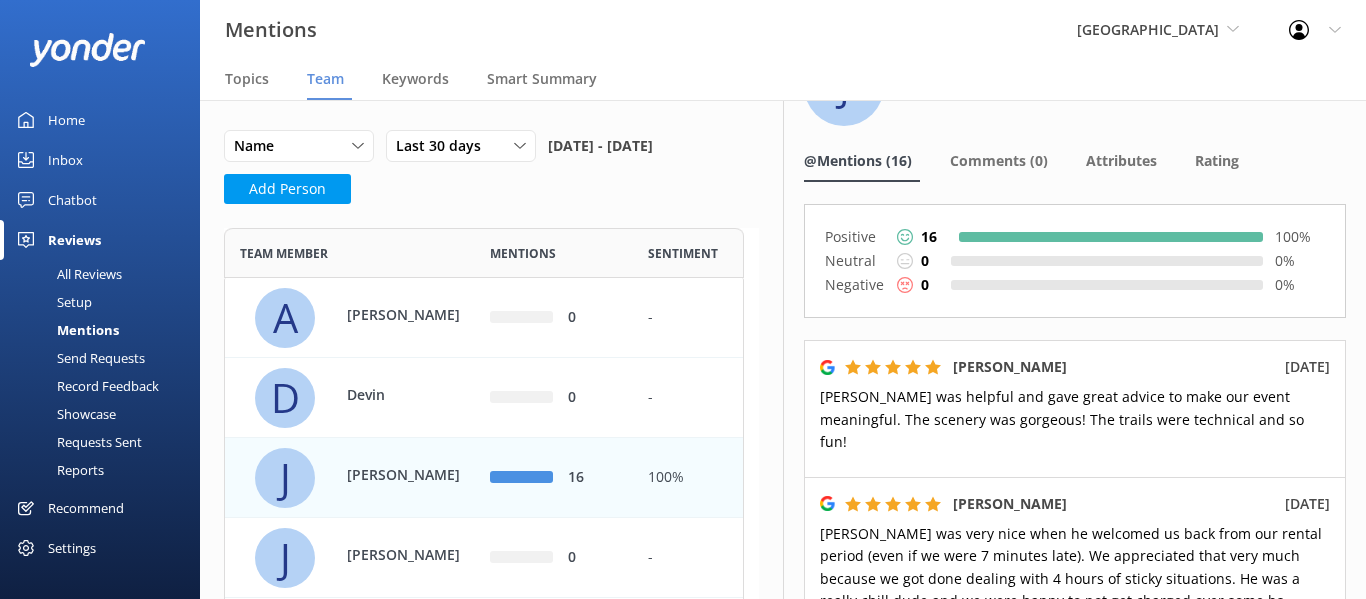 scroll, scrollTop: 62, scrollLeft: 0, axis: vertical 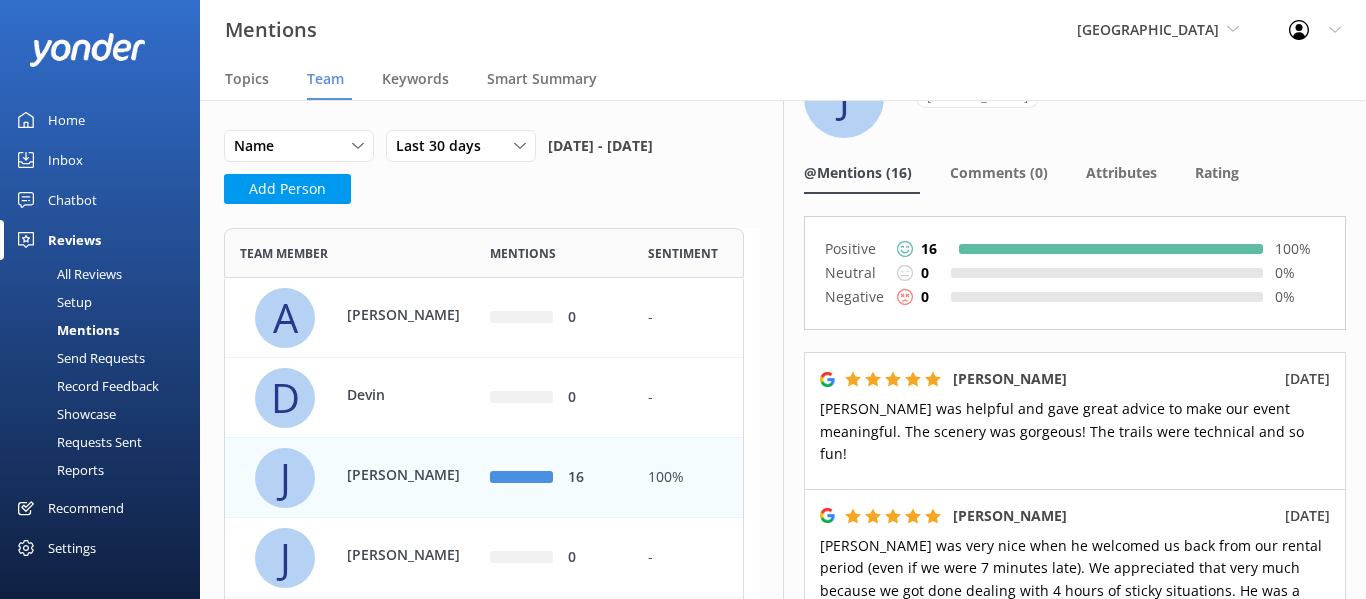 click on "[PERSON_NAME] [DATE]" at bounding box center (1075, 379) 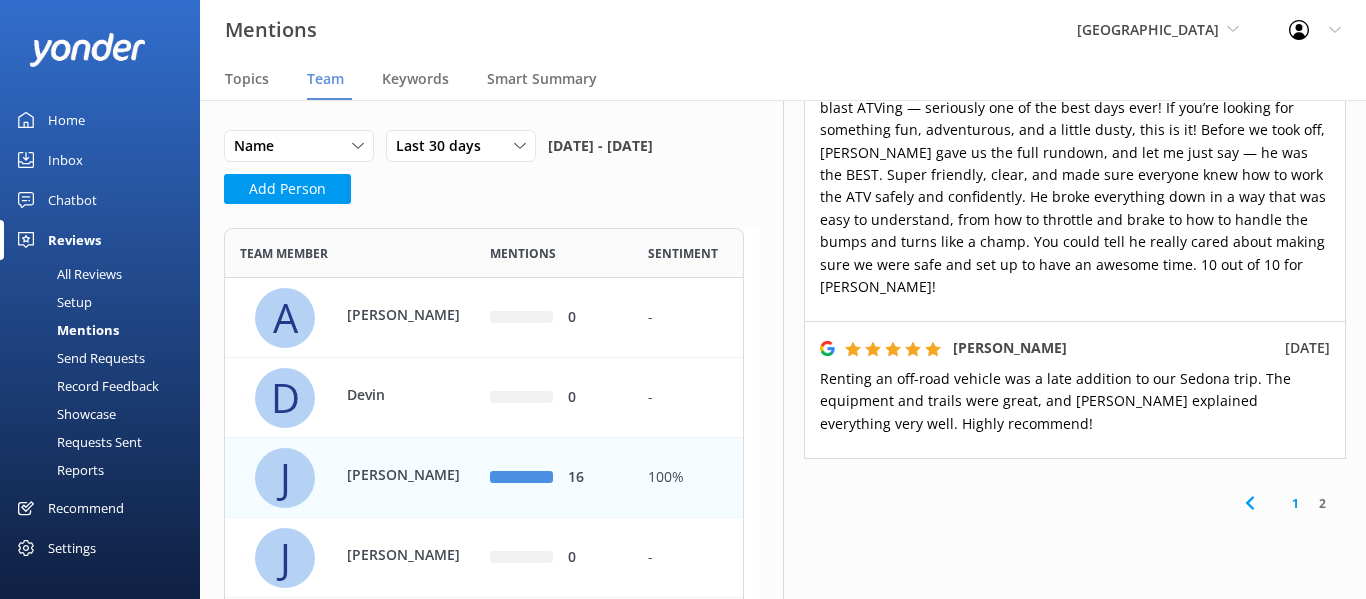scroll, scrollTop: 987, scrollLeft: 0, axis: vertical 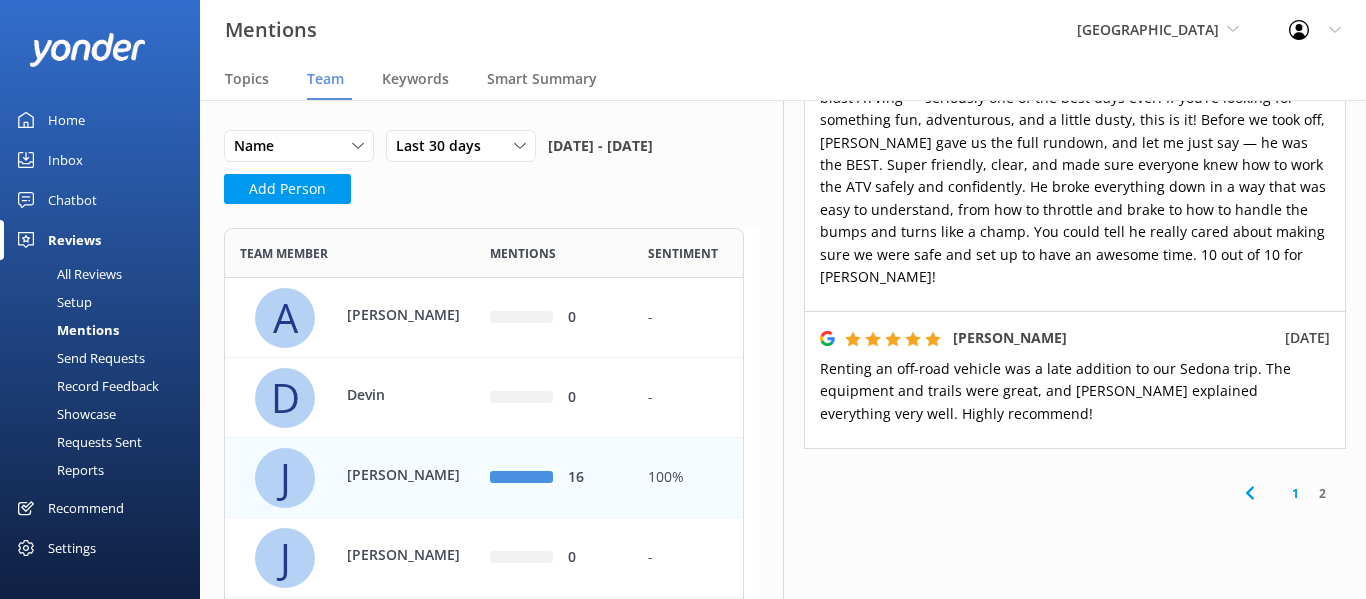 click on "2" at bounding box center (1322, 493) 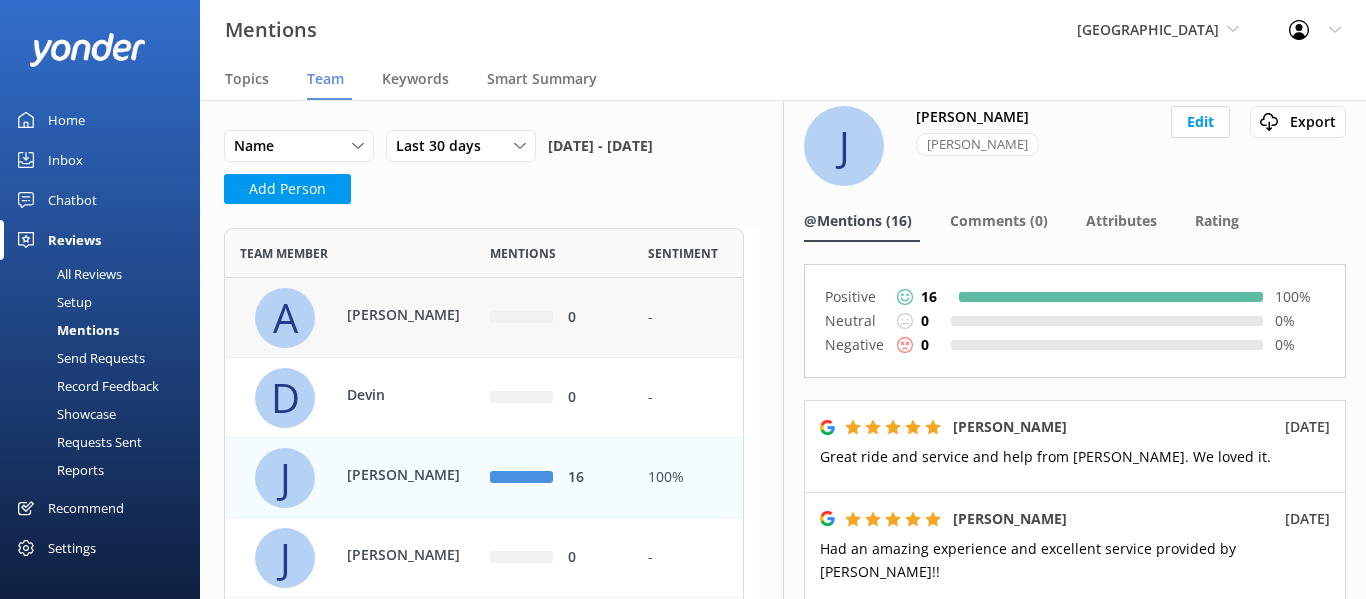 scroll, scrollTop: 0, scrollLeft: 0, axis: both 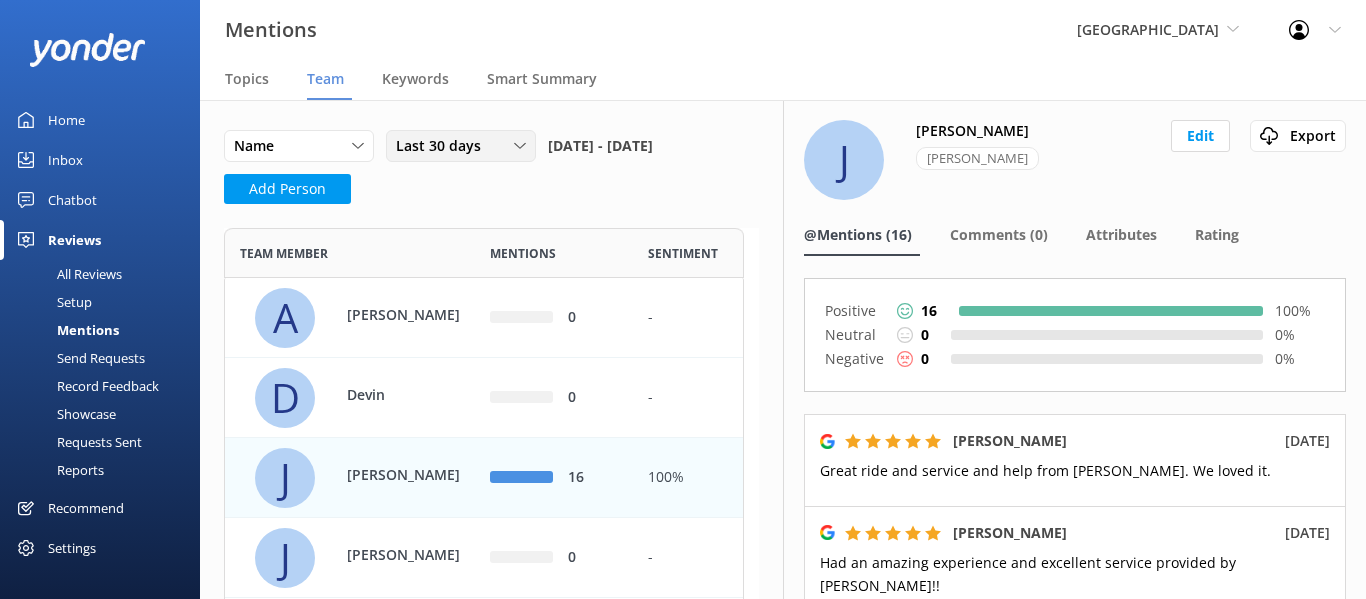 click on "Last 30 days" at bounding box center [444, 146] 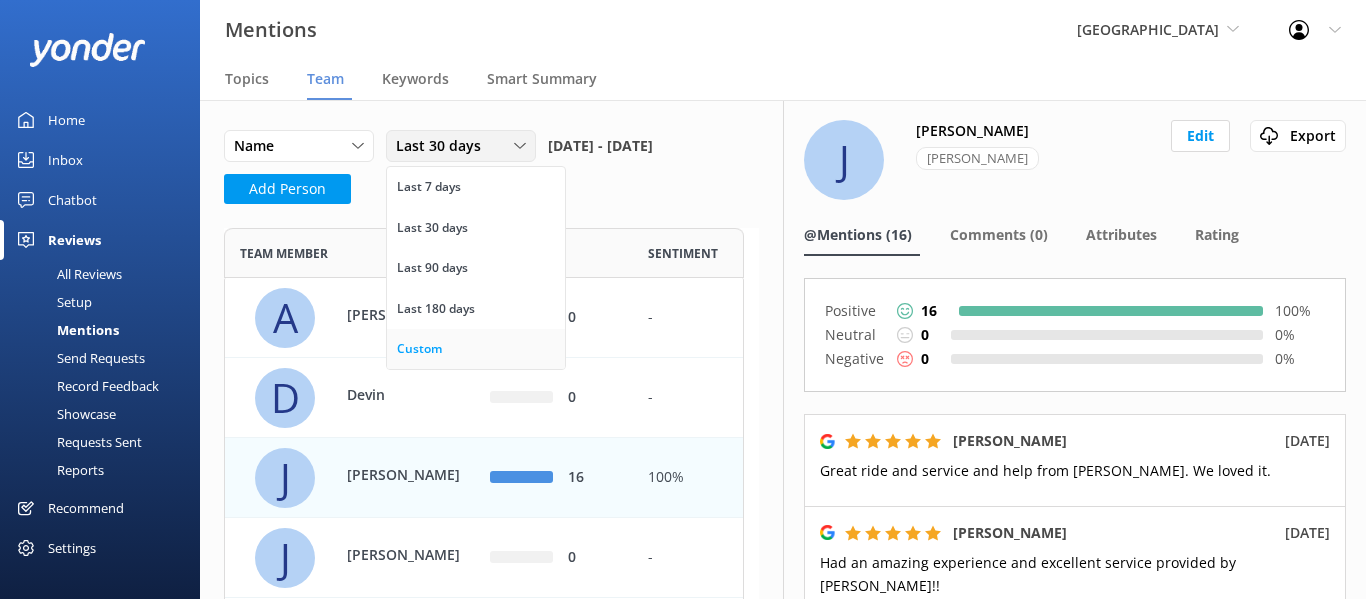 click on "Custom" at bounding box center [419, 349] 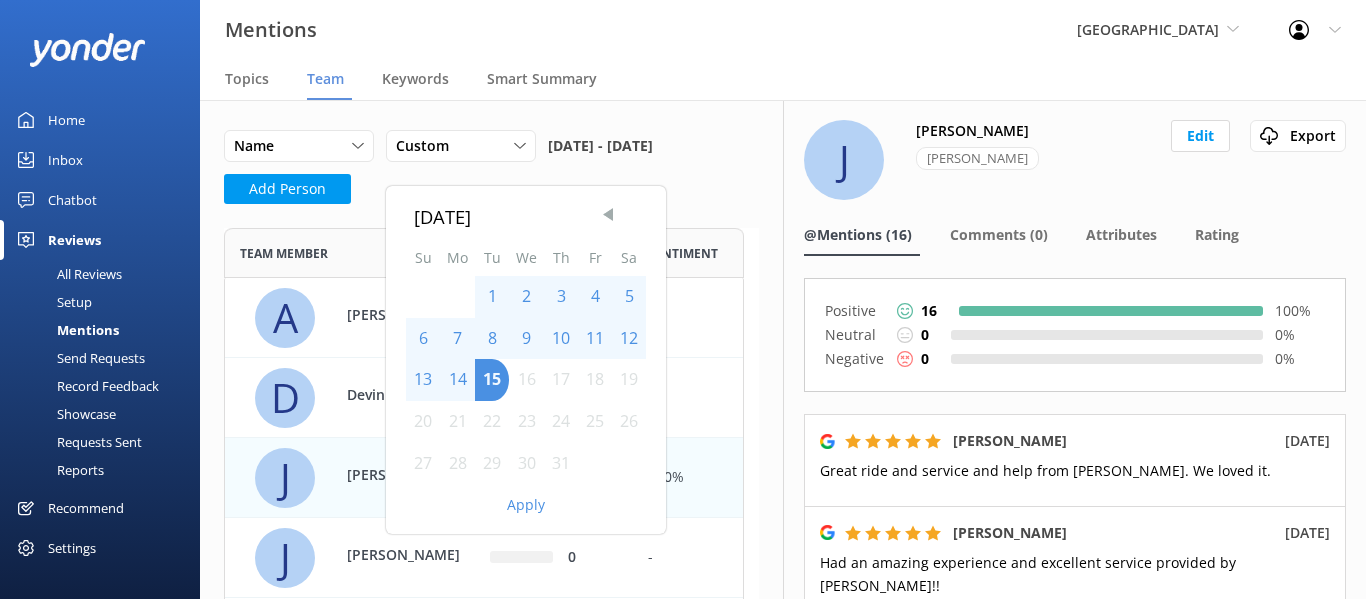 click at bounding box center [608, 214] 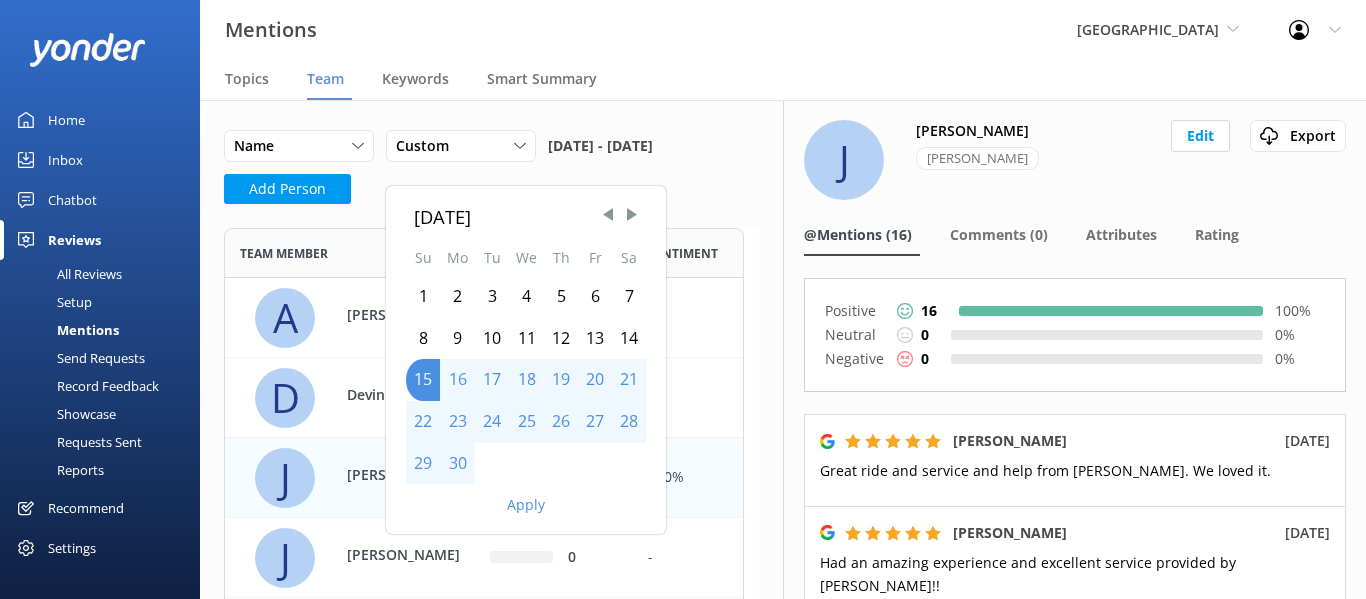 click on "1" at bounding box center [423, 297] 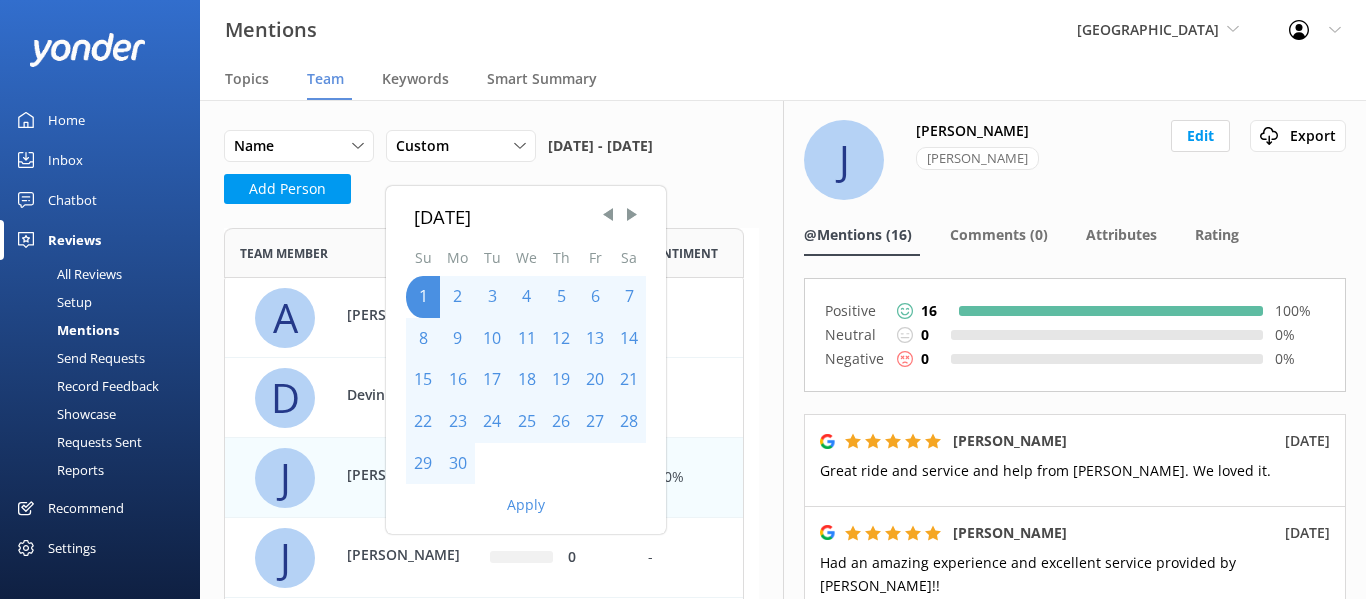 click on "30" at bounding box center (457, 464) 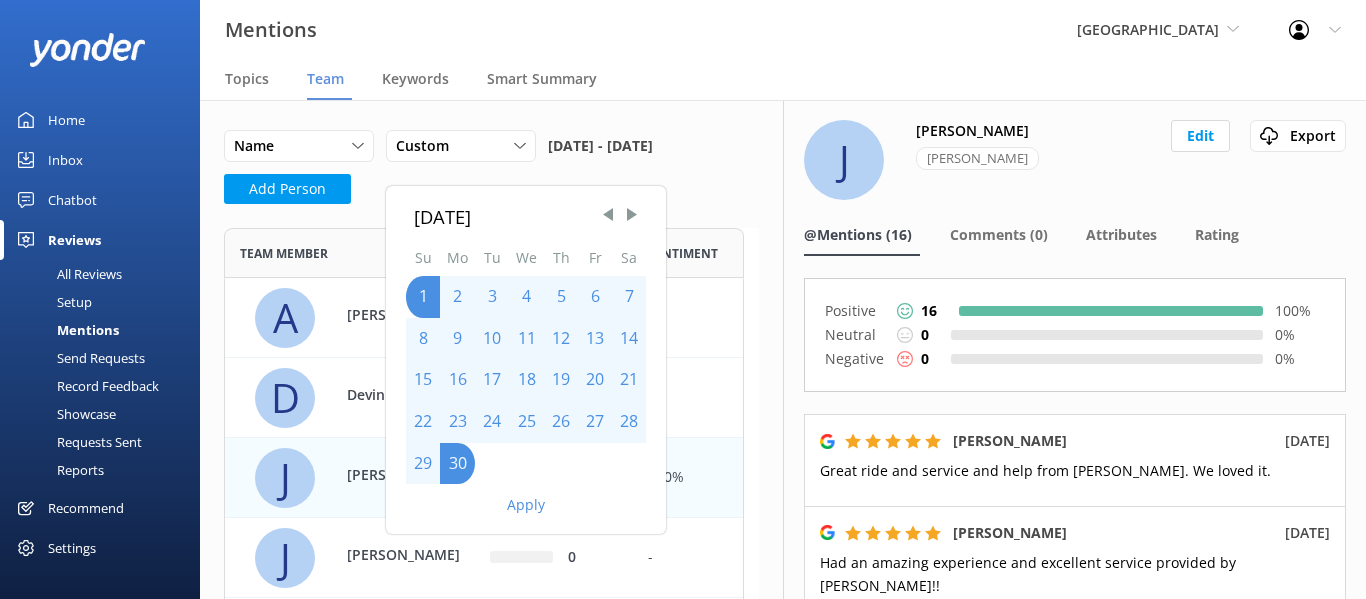 click on "Apply" at bounding box center [526, 505] 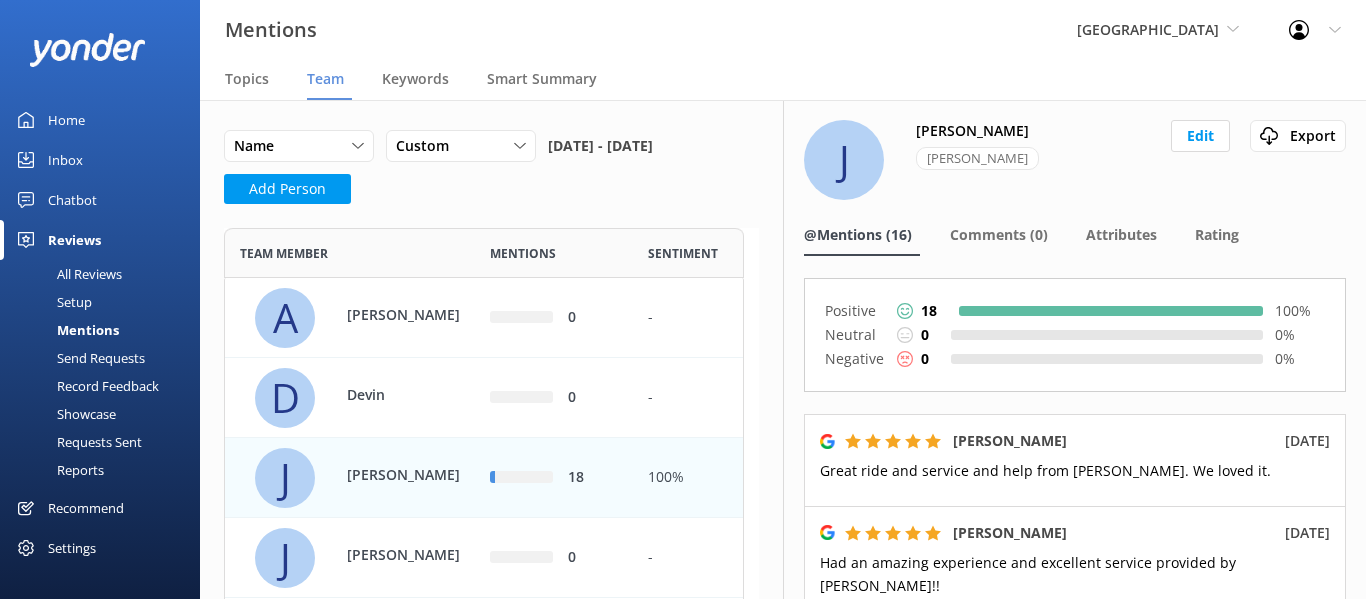 scroll, scrollTop: 16, scrollLeft: 16, axis: both 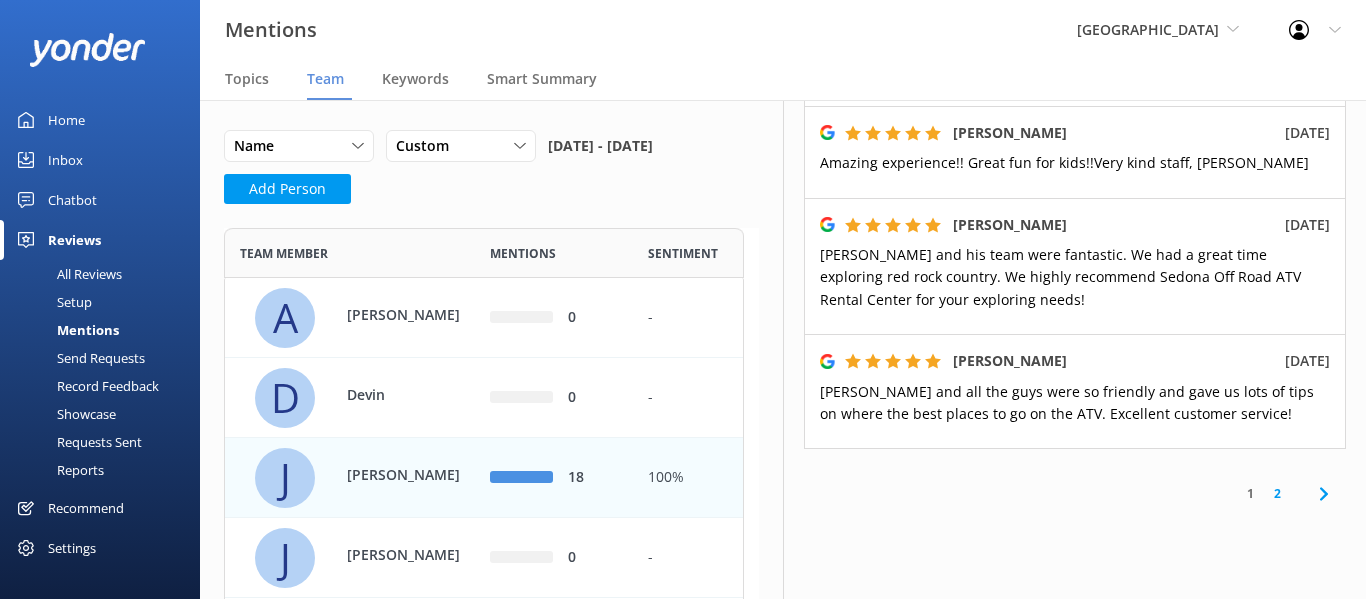 click on "2" at bounding box center (1277, 493) 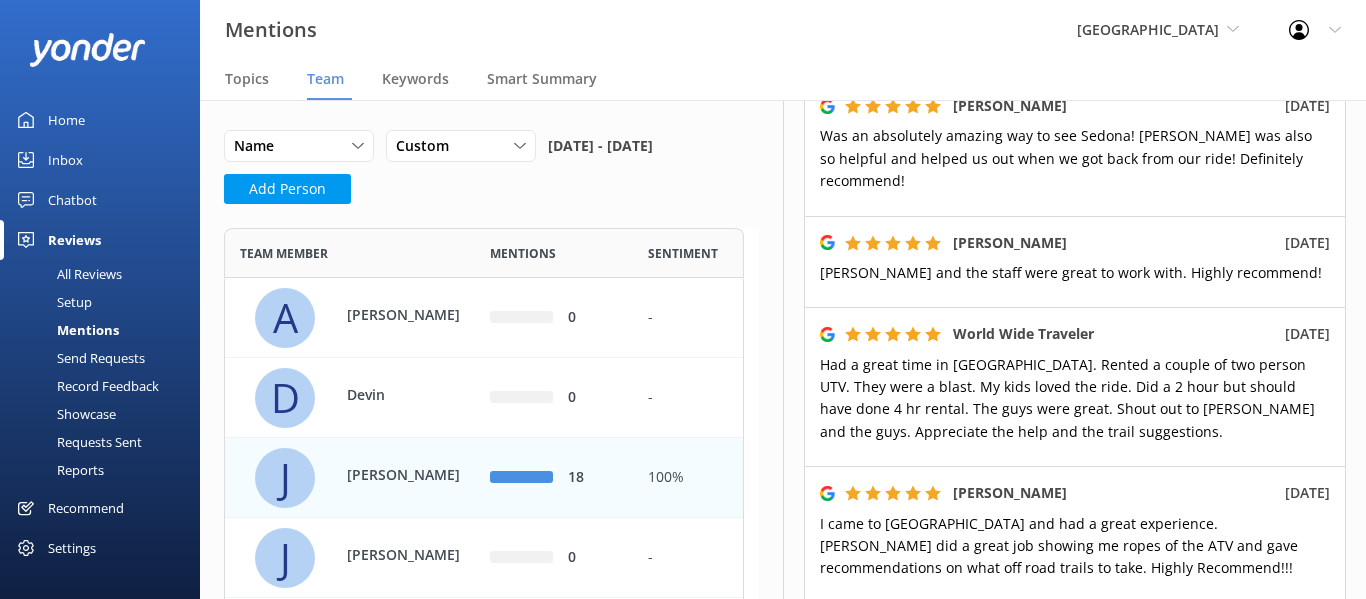 scroll, scrollTop: 1327, scrollLeft: 0, axis: vertical 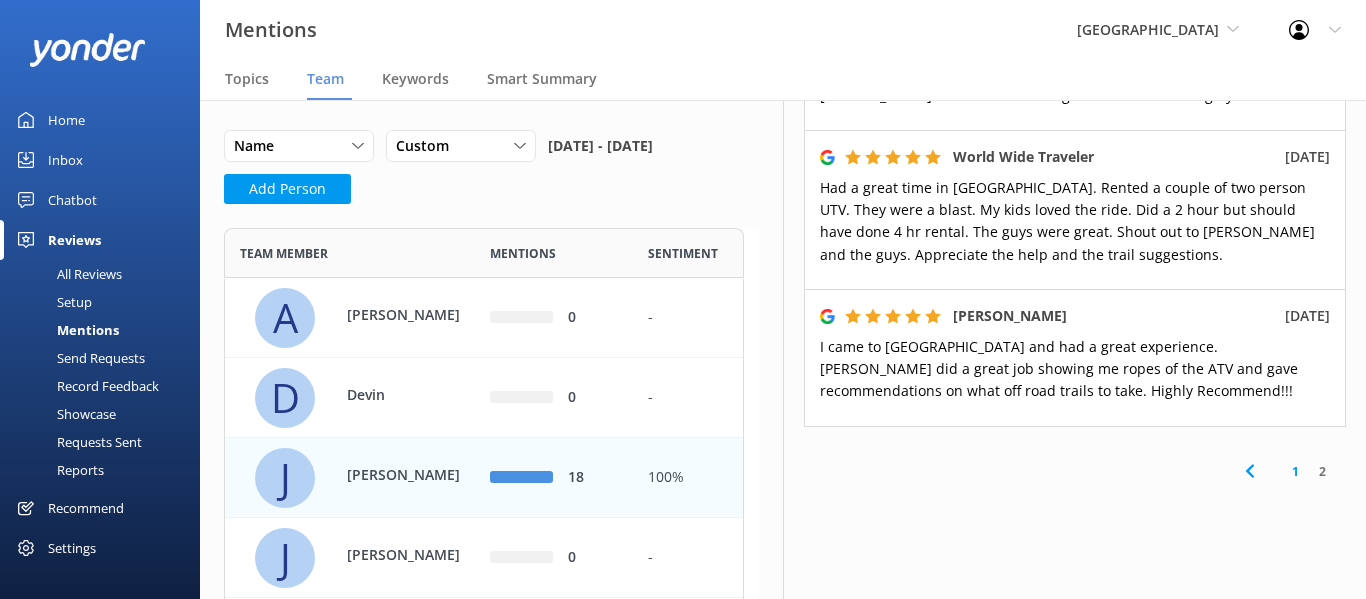 click on "1" at bounding box center [1295, 471] 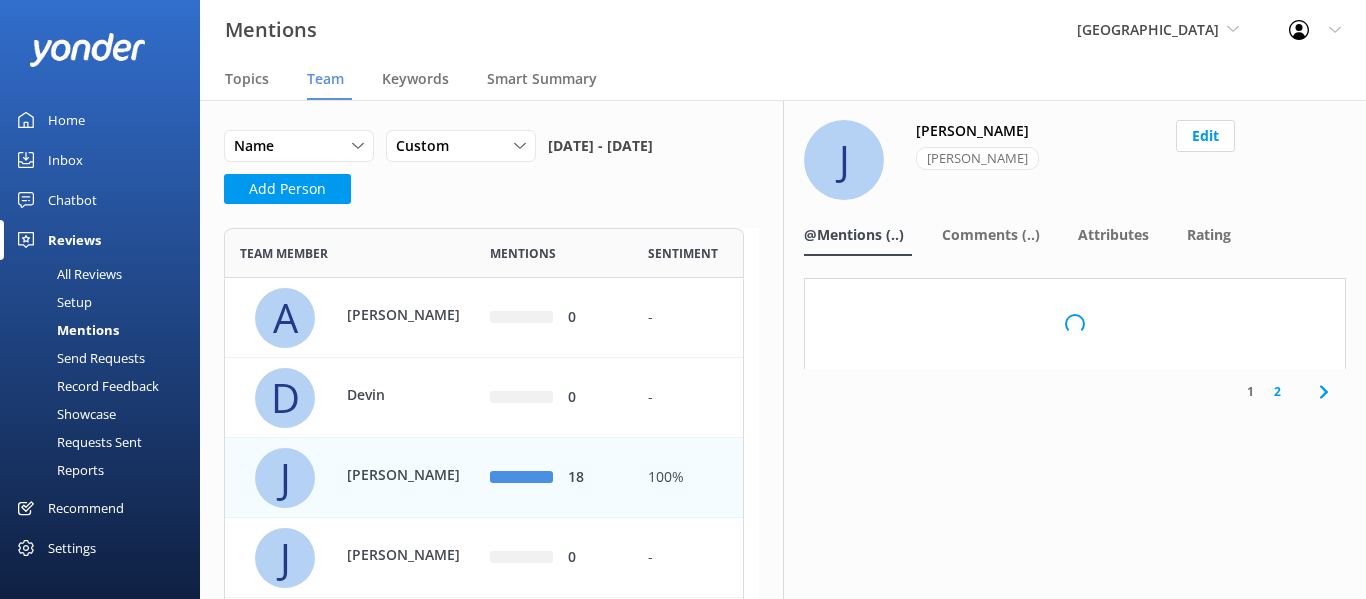scroll, scrollTop: 0, scrollLeft: 0, axis: both 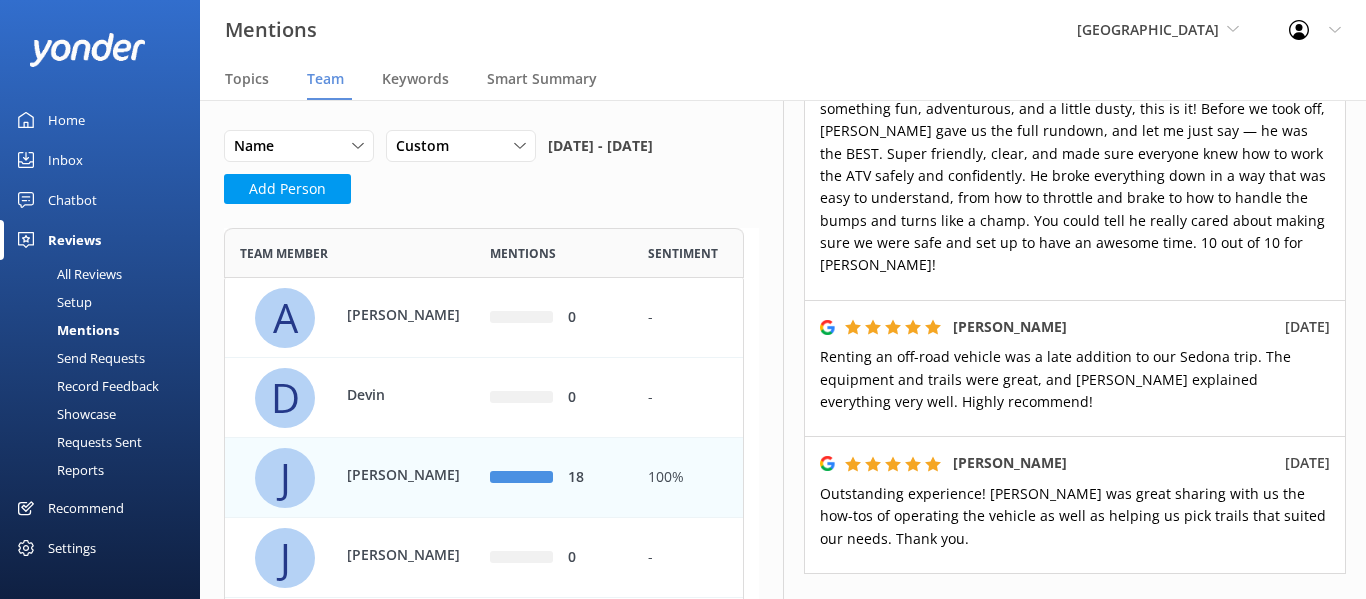 click on "2" at bounding box center (1277, 618) 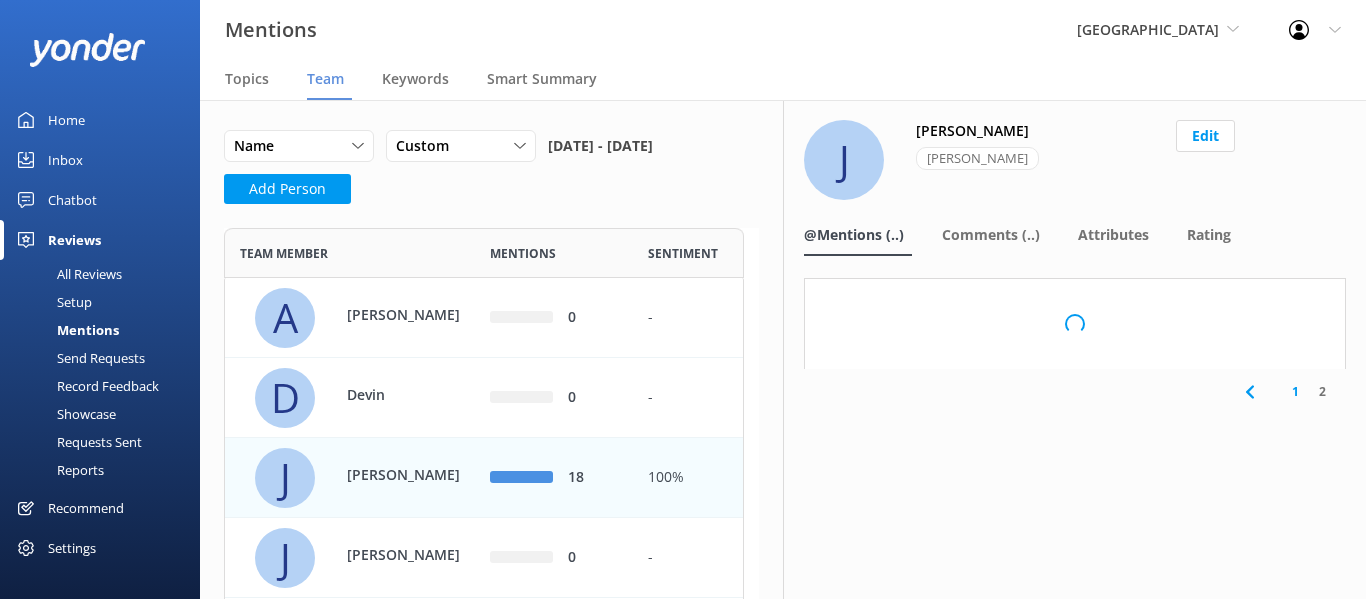 scroll, scrollTop: 0, scrollLeft: 0, axis: both 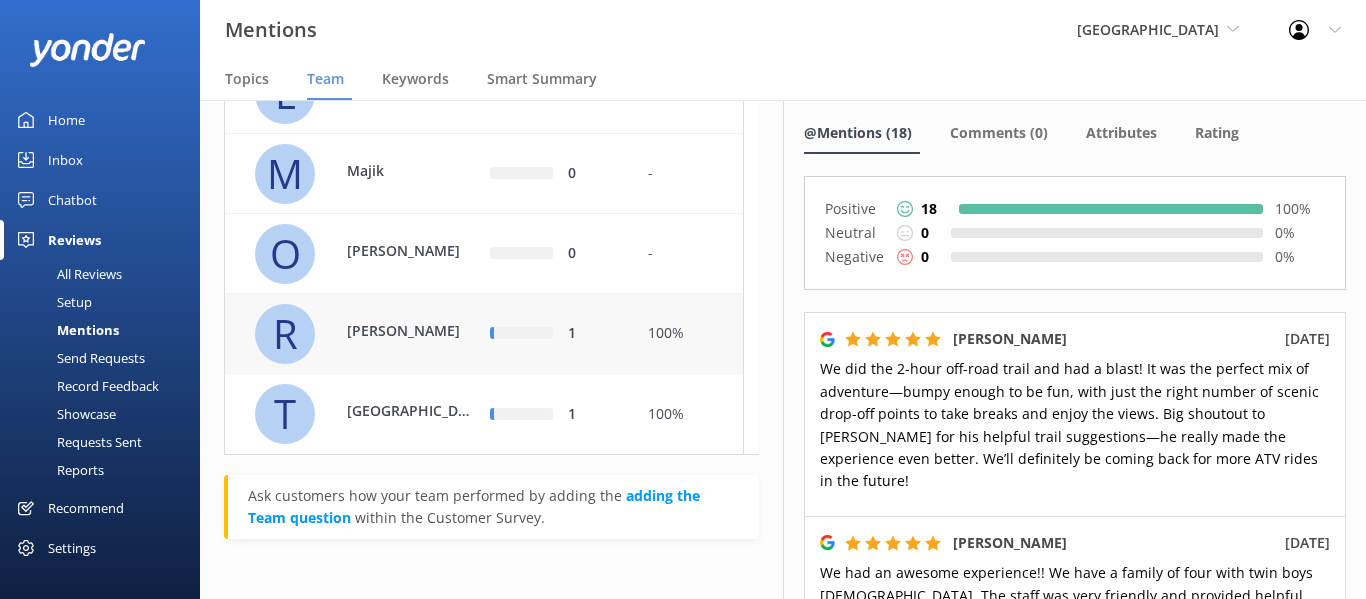click on "[PERSON_NAME]" at bounding box center [412, 331] 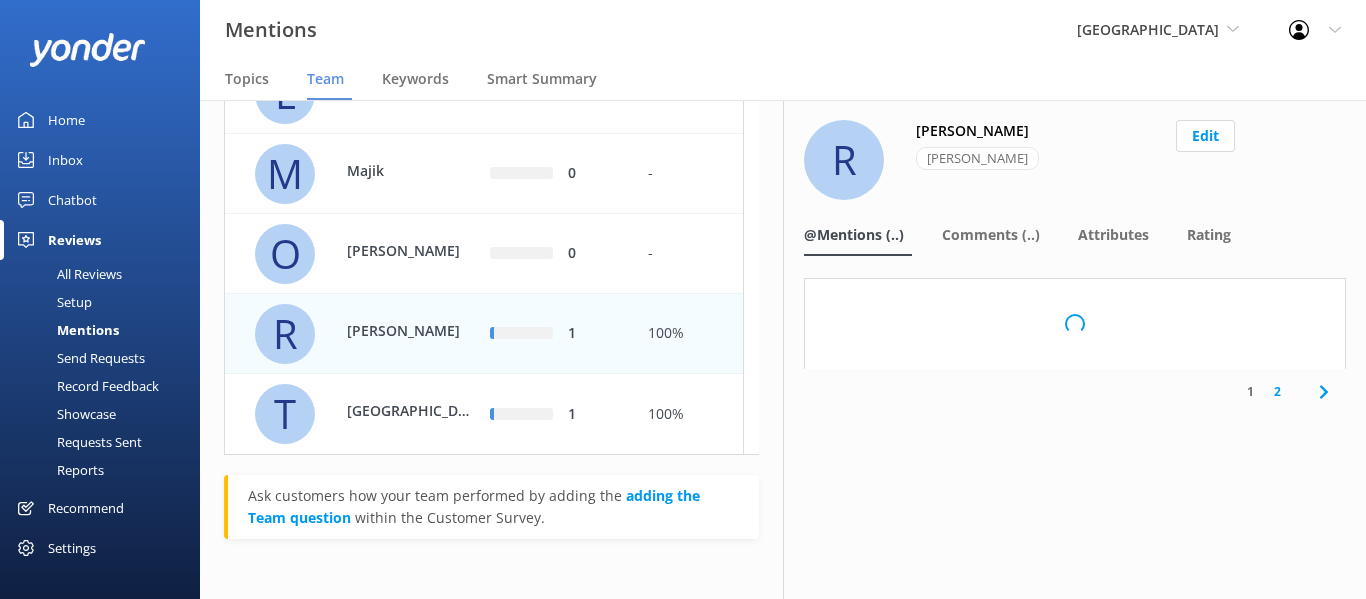 scroll, scrollTop: 0, scrollLeft: 0, axis: both 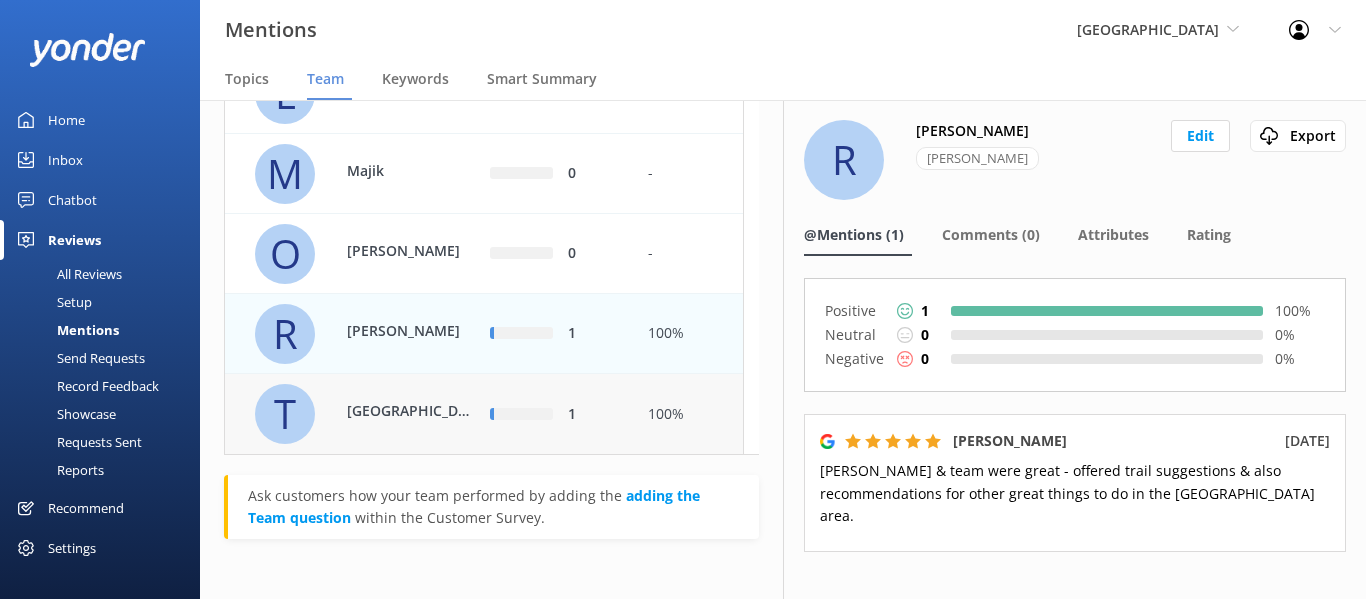 click on "[GEOGRAPHIC_DATA]" at bounding box center (412, 412) 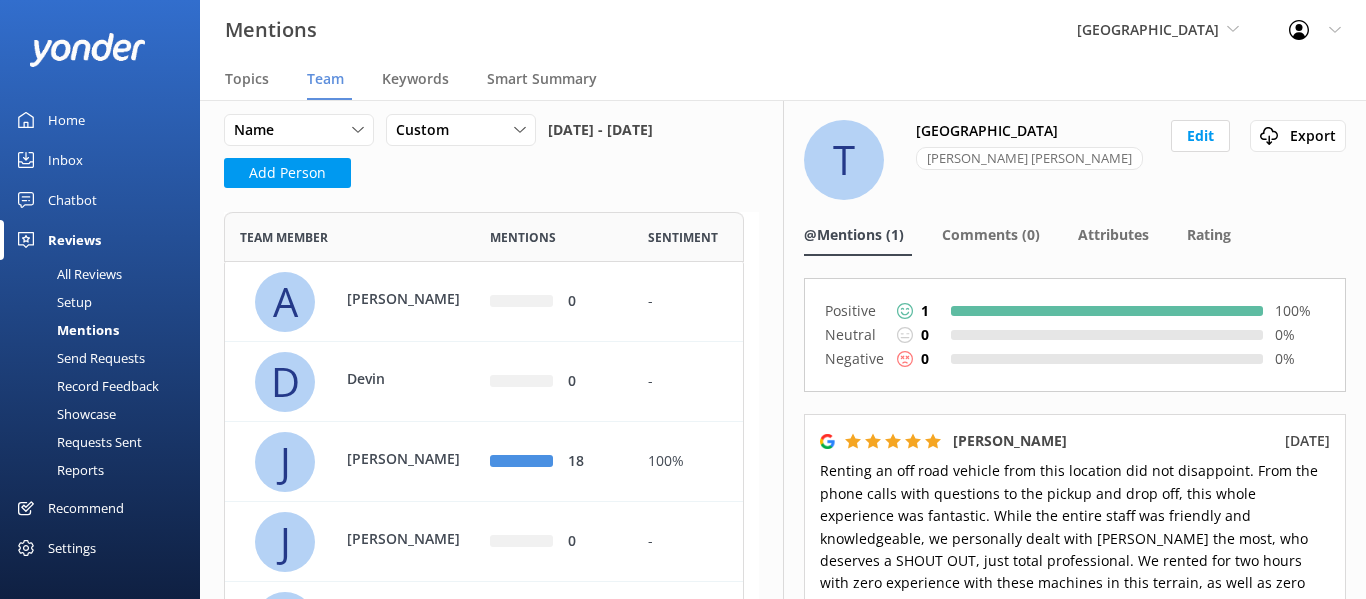 scroll, scrollTop: 250, scrollLeft: 0, axis: vertical 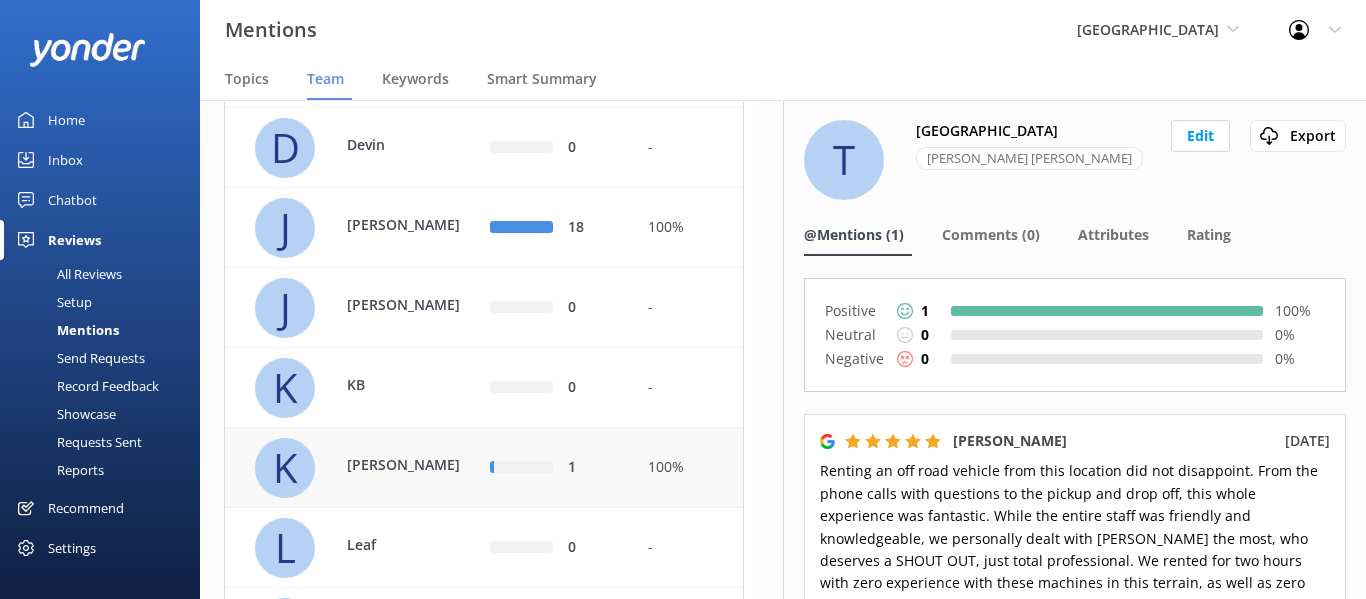 click on "K [PERSON_NAME]" at bounding box center [366, 468] 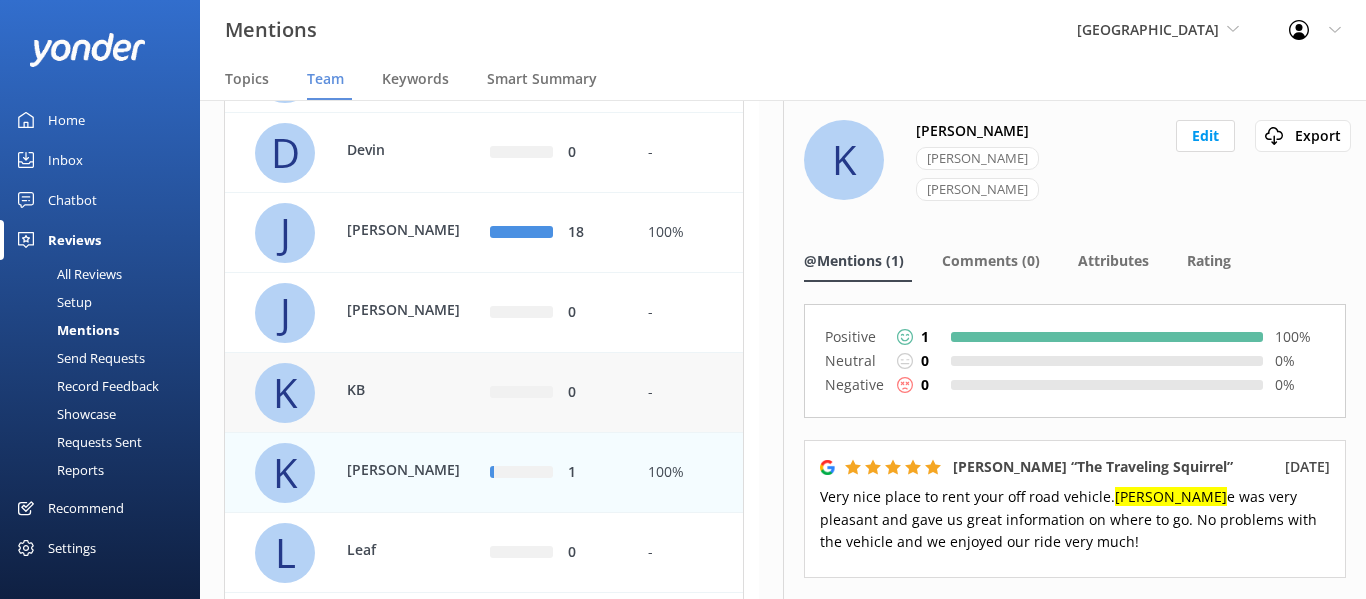 scroll, scrollTop: 275, scrollLeft: 0, axis: vertical 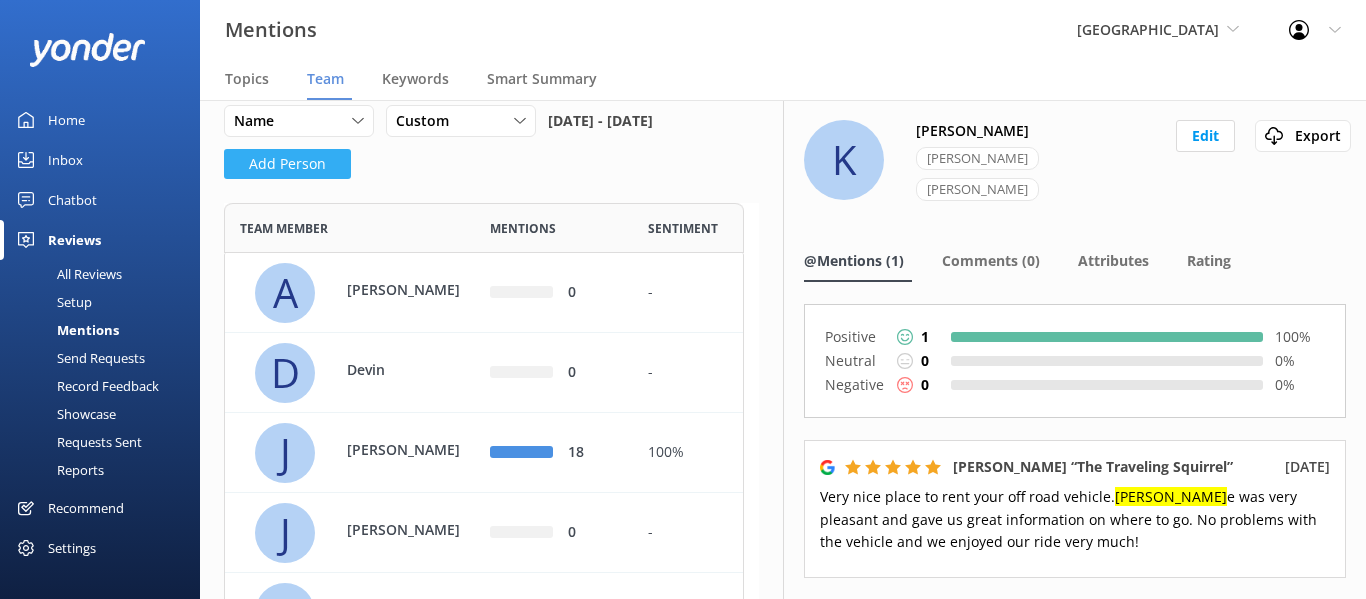 click on "Add Person" at bounding box center (287, 164) 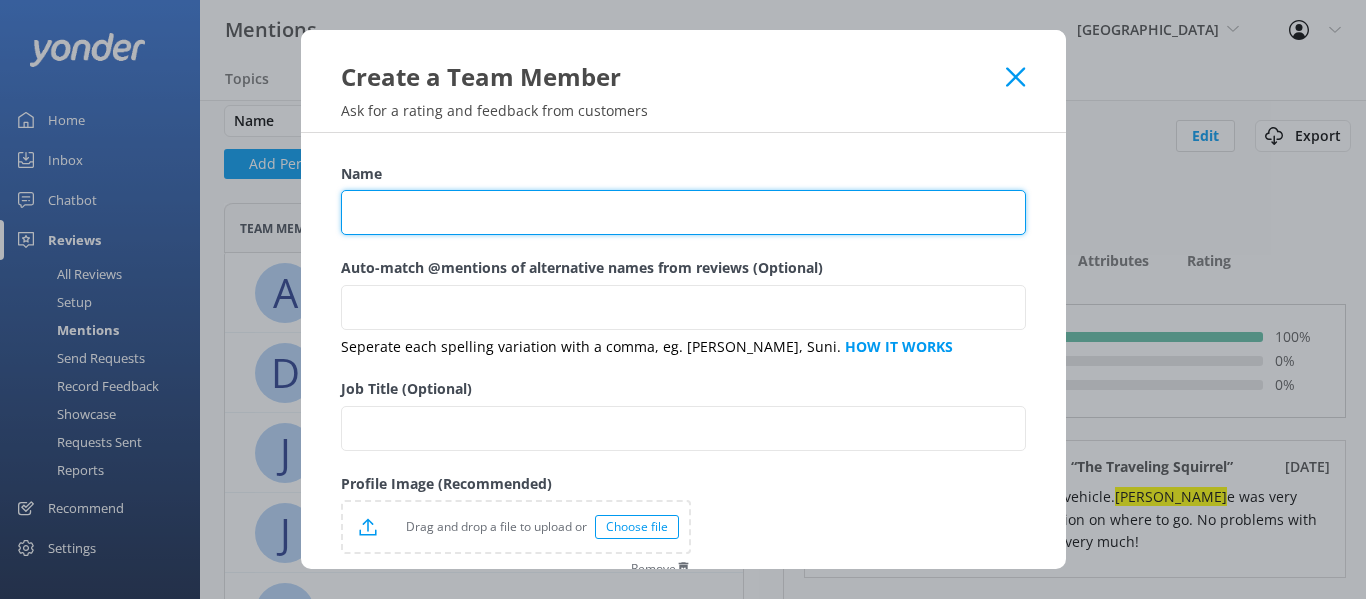 click on "Name" at bounding box center (683, 212) 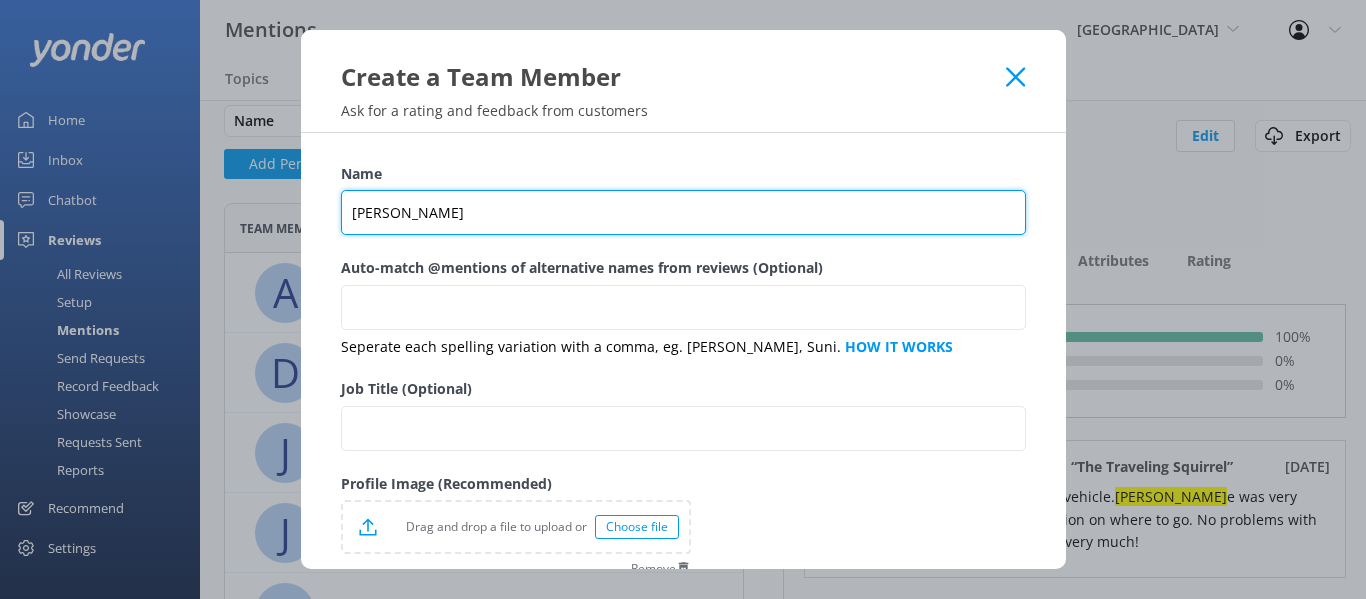 type on "[PERSON_NAME]" 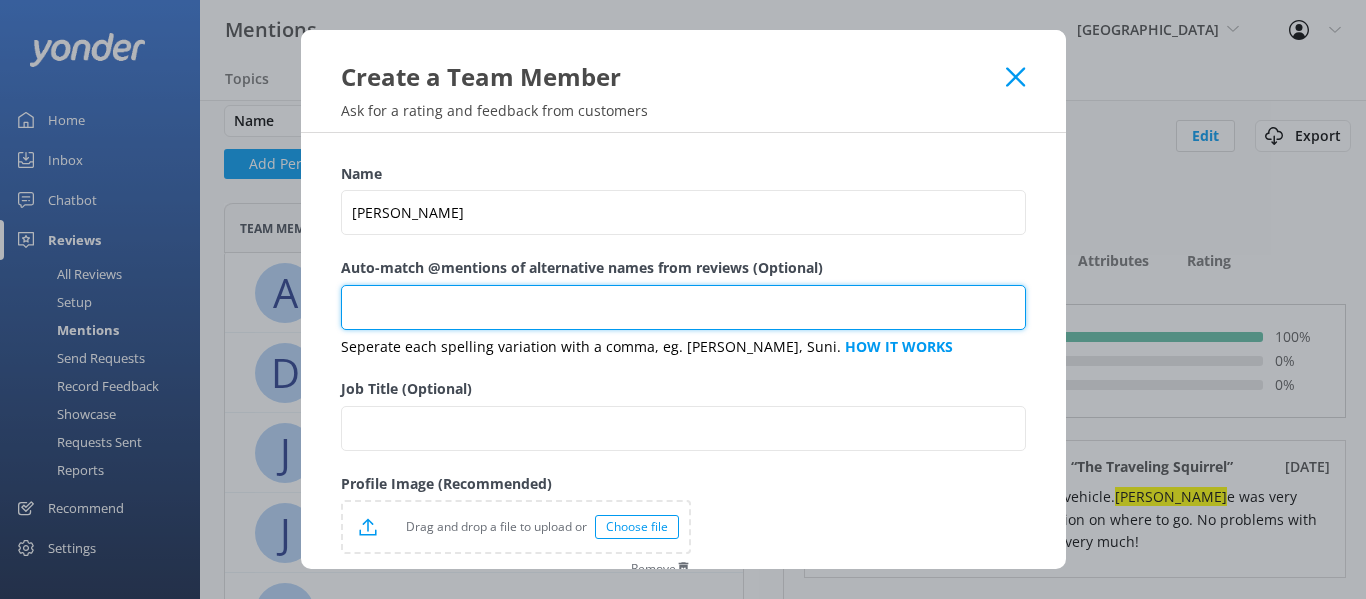 click on "Auto-match @mentions of alternative names from reviews (Optional)" at bounding box center (683, 307) 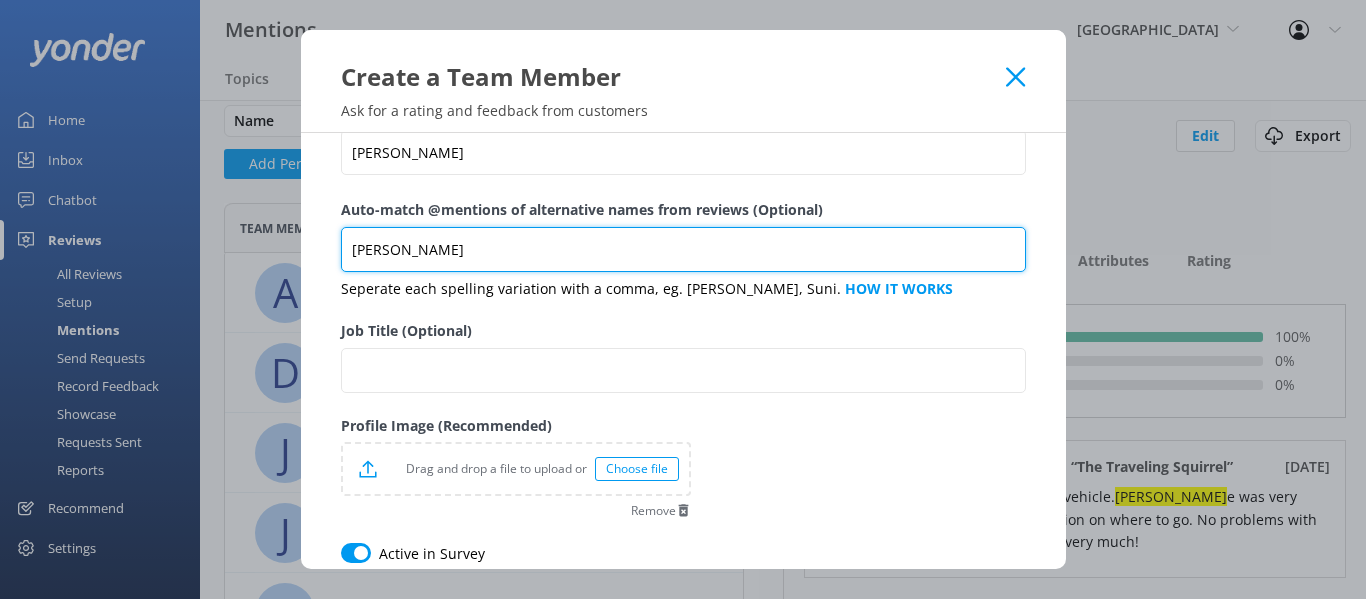 scroll, scrollTop: 176, scrollLeft: 0, axis: vertical 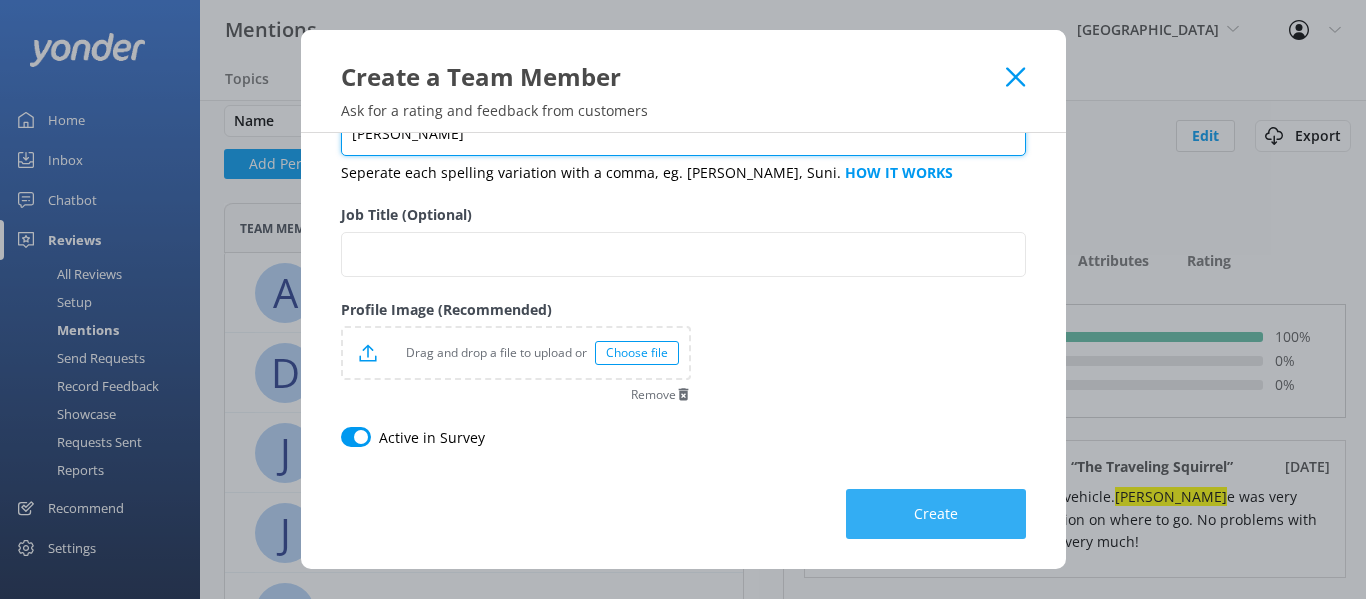 type on "[PERSON_NAME]" 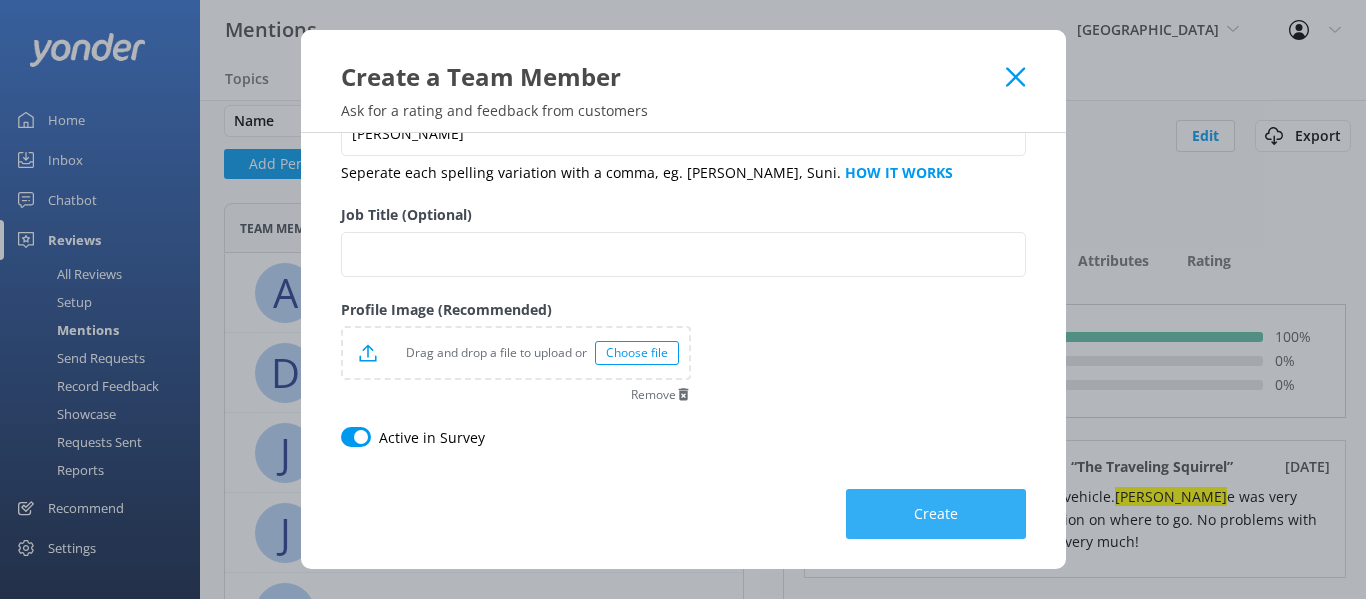 click on "Create" at bounding box center [936, 514] 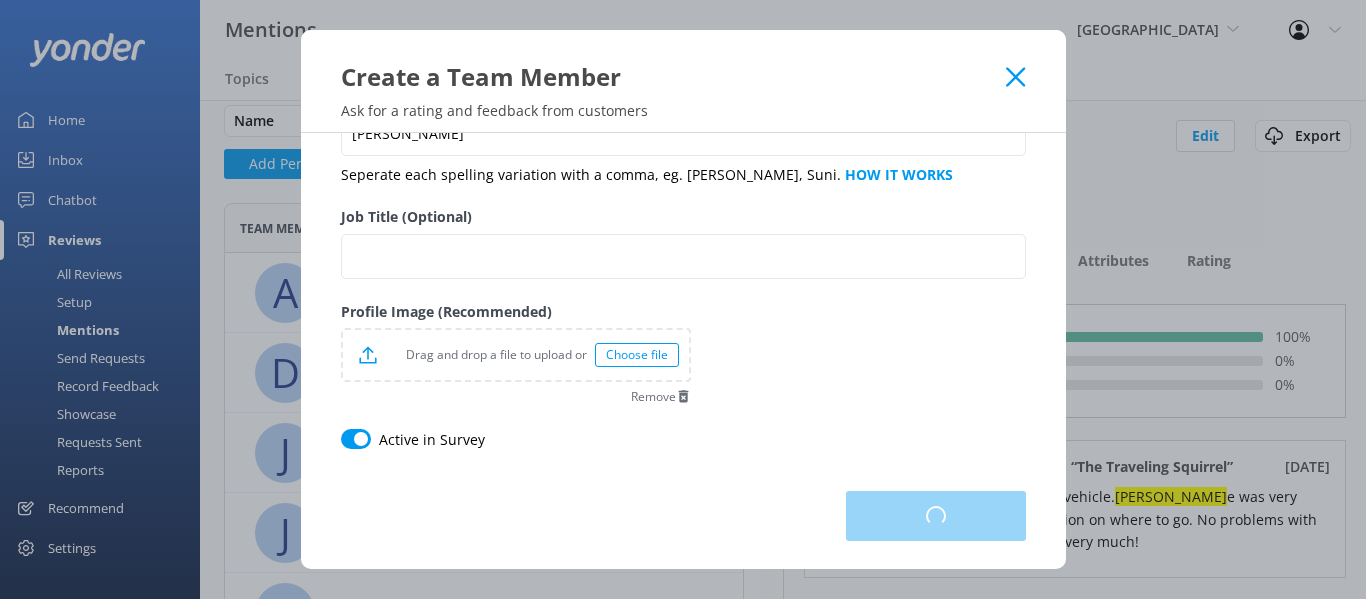 scroll, scrollTop: 286, scrollLeft: 505, axis: both 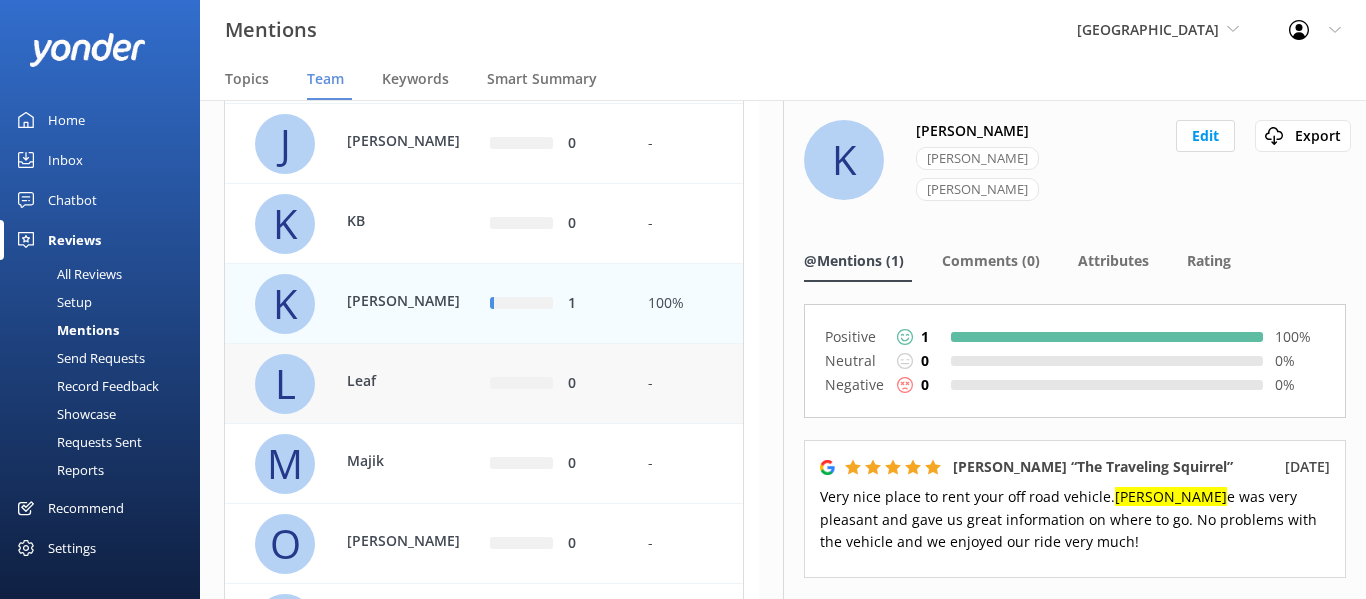 click on "0" at bounding box center (593, 384) 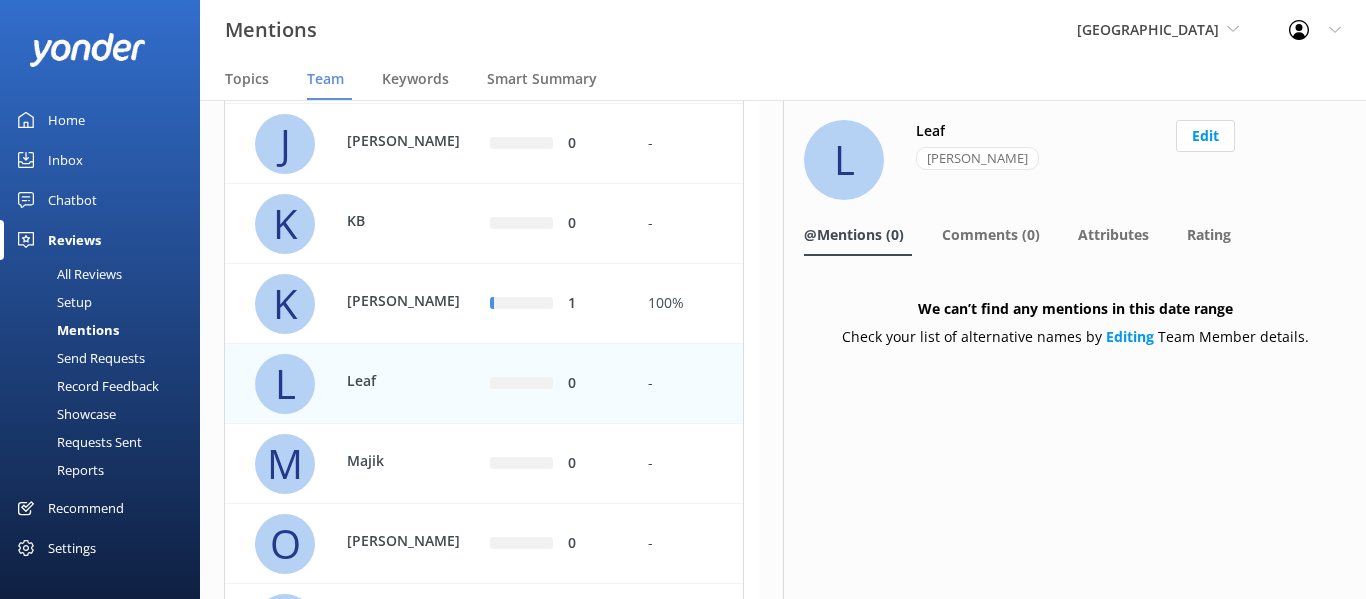 click on "L Leaf [PERSON_NAME] Edit @Mentions (0) Comments (0) Attributes Rating We can’t find any mentions in this date range Check your list of alternative names by   Editing   Team Member details." at bounding box center (1074, 349) 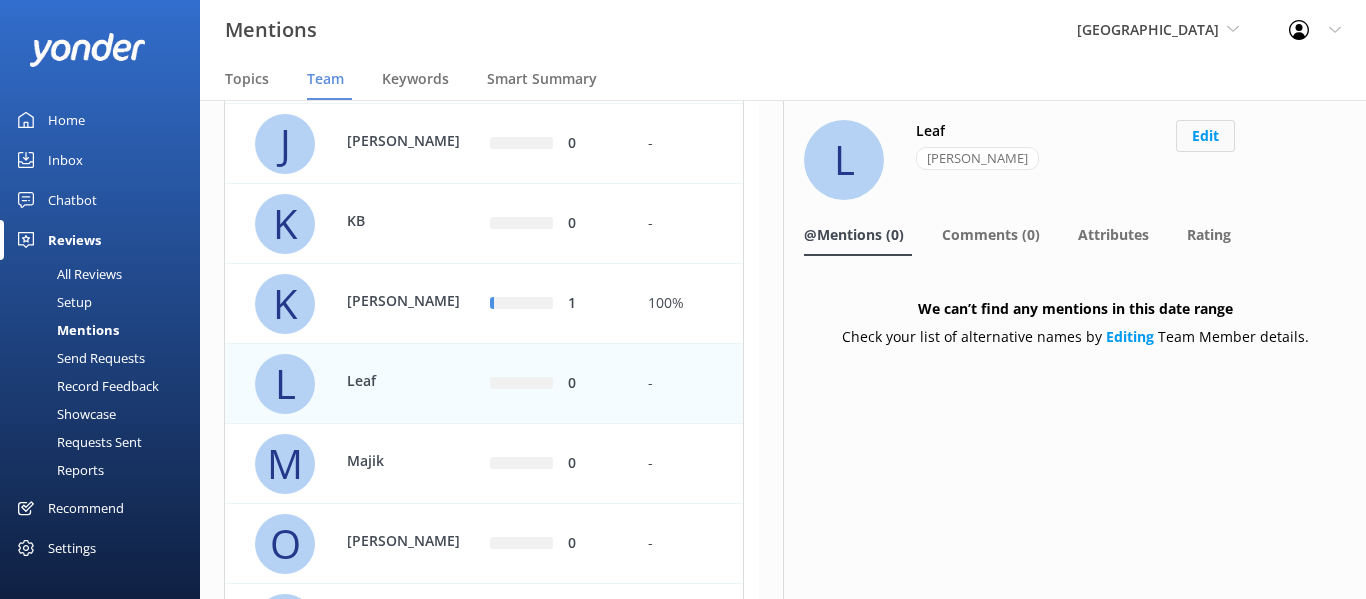 click on "Edit" at bounding box center [1205, 136] 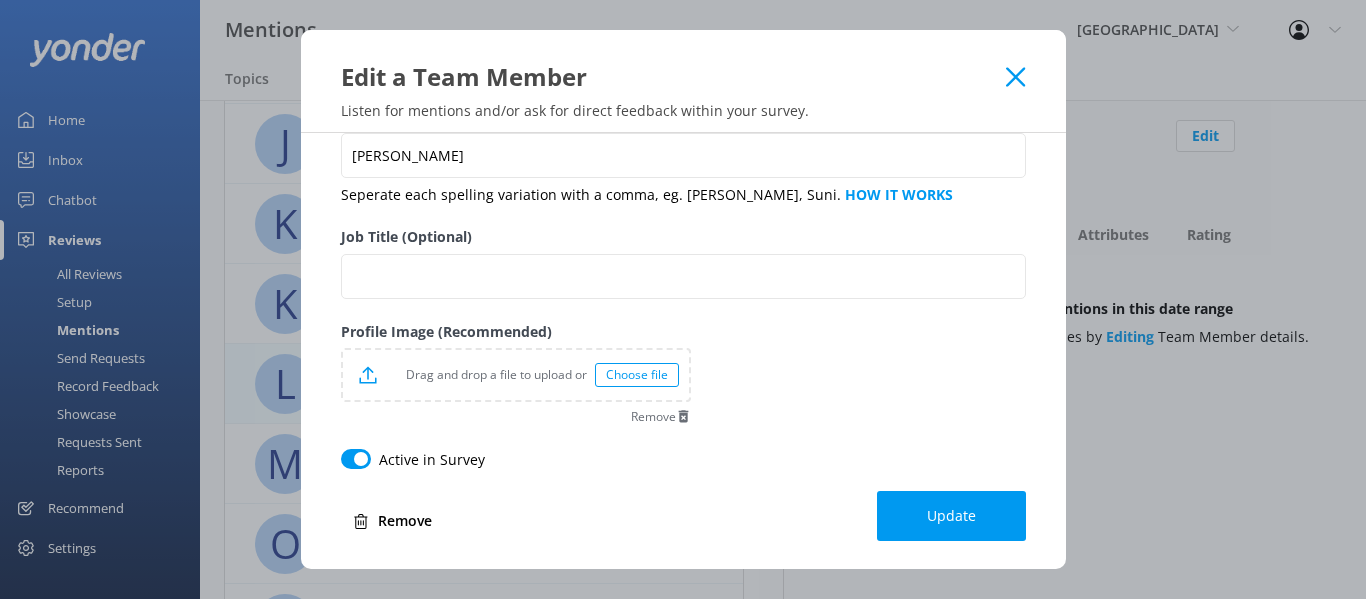 scroll, scrollTop: 154, scrollLeft: 0, axis: vertical 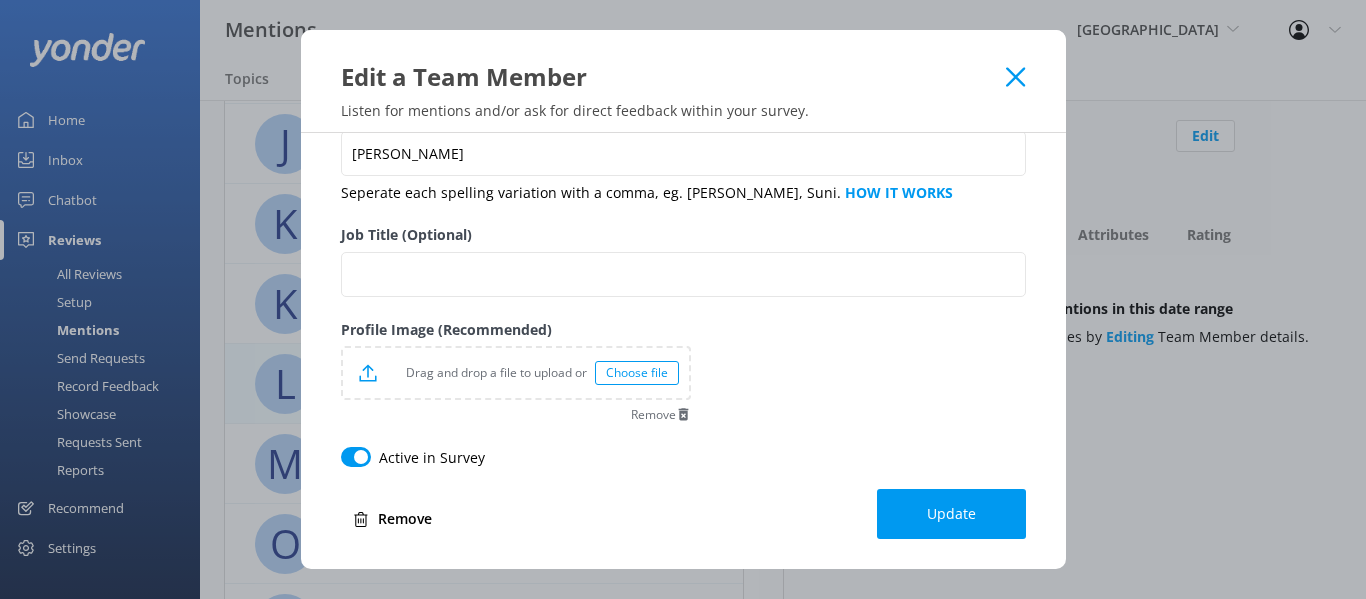 click on "Remove" at bounding box center (392, 519) 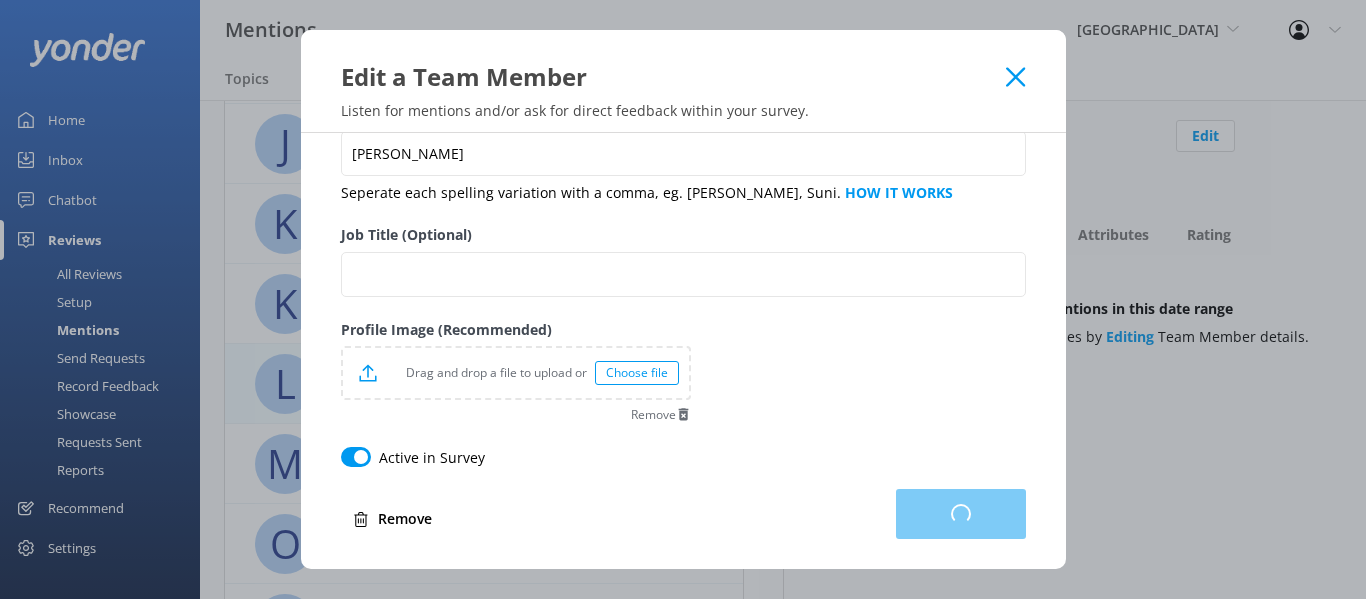 scroll, scrollTop: 286, scrollLeft: 505, axis: both 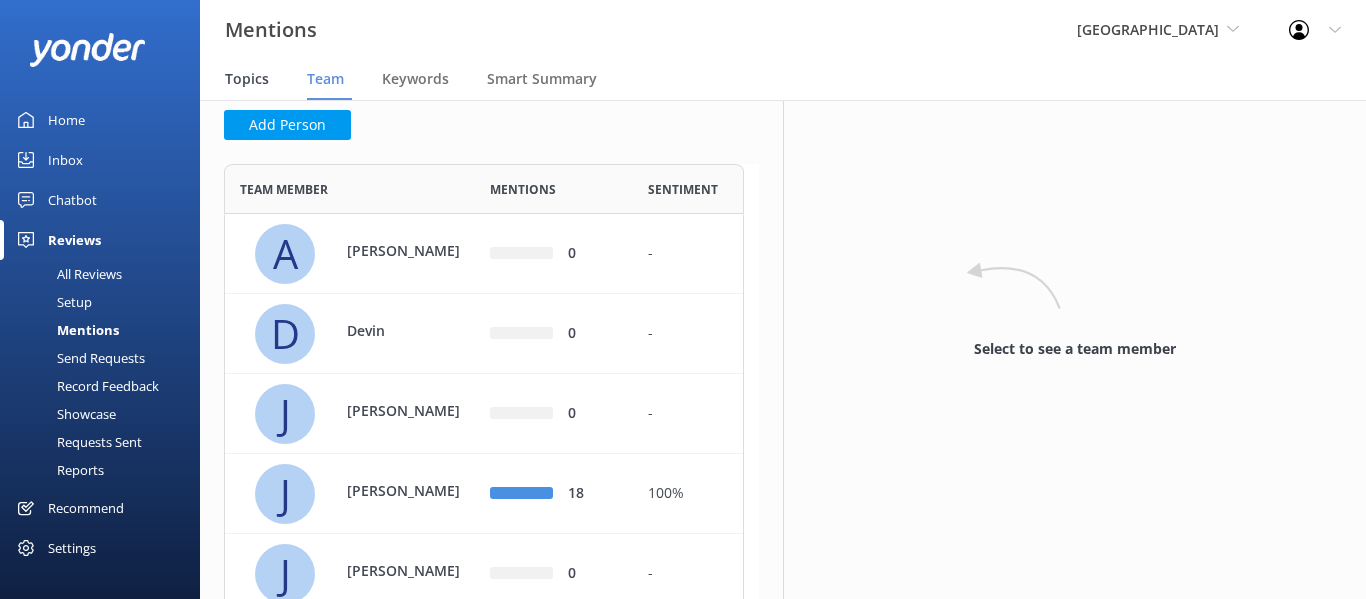 click on "Topics" at bounding box center [247, 79] 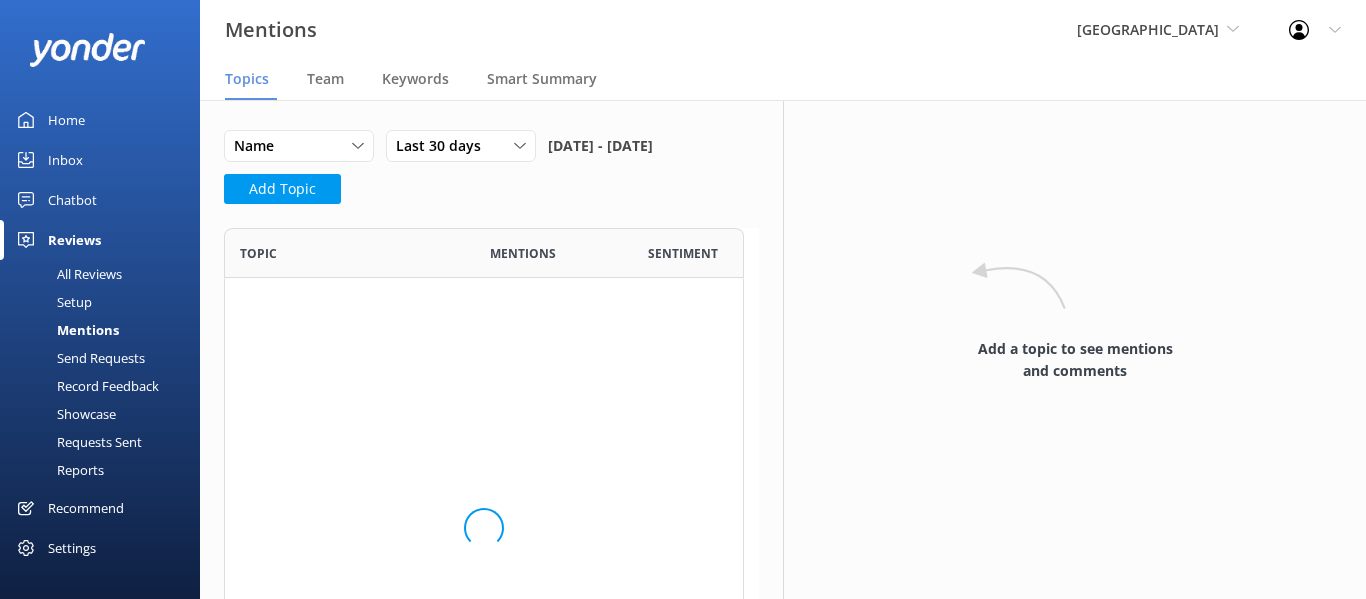 scroll, scrollTop: 16, scrollLeft: 16, axis: both 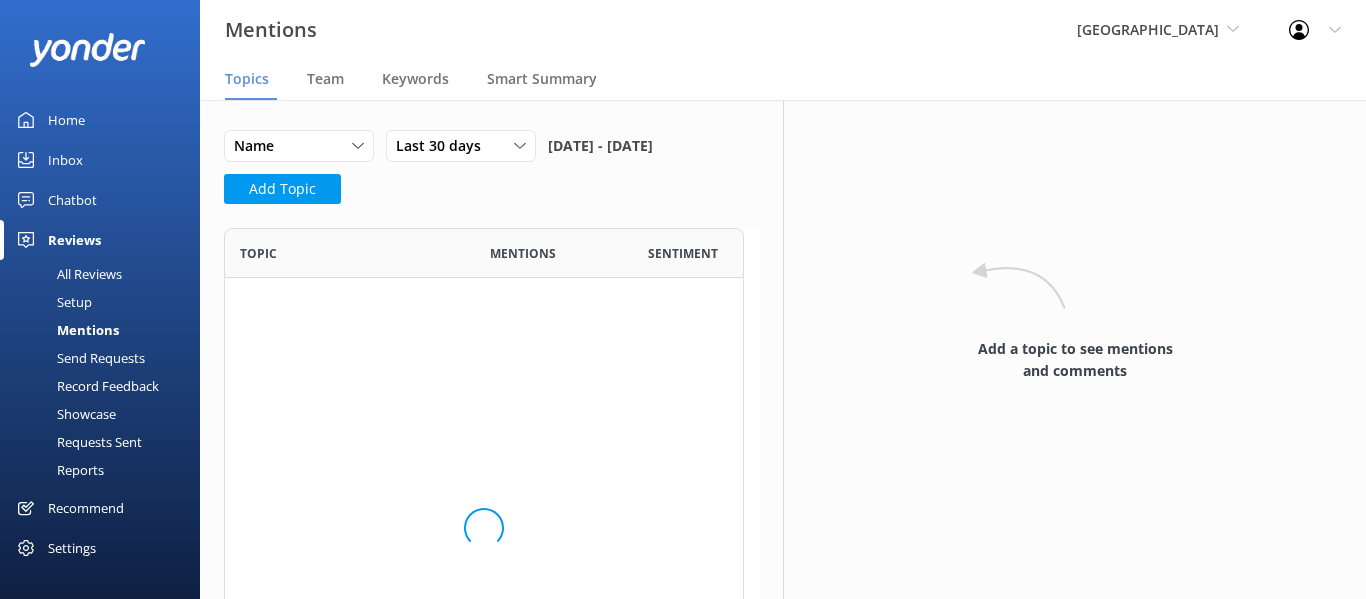 click on "Home" at bounding box center (66, 120) 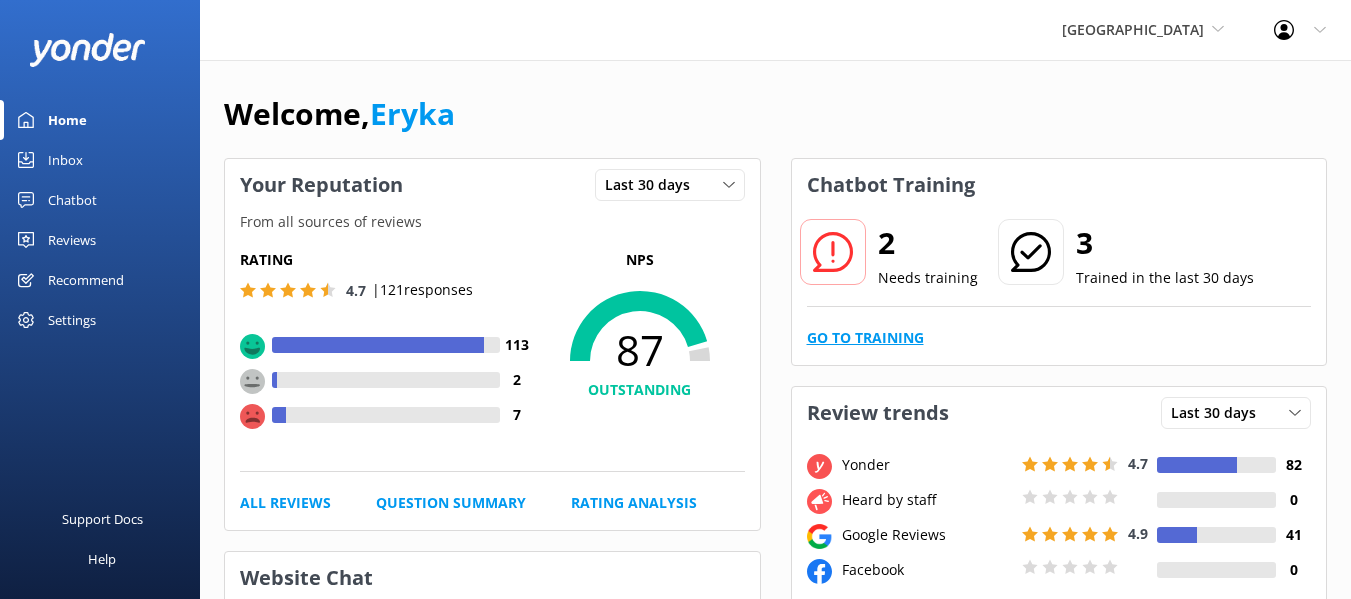 click on "Go to Training" at bounding box center [865, 338] 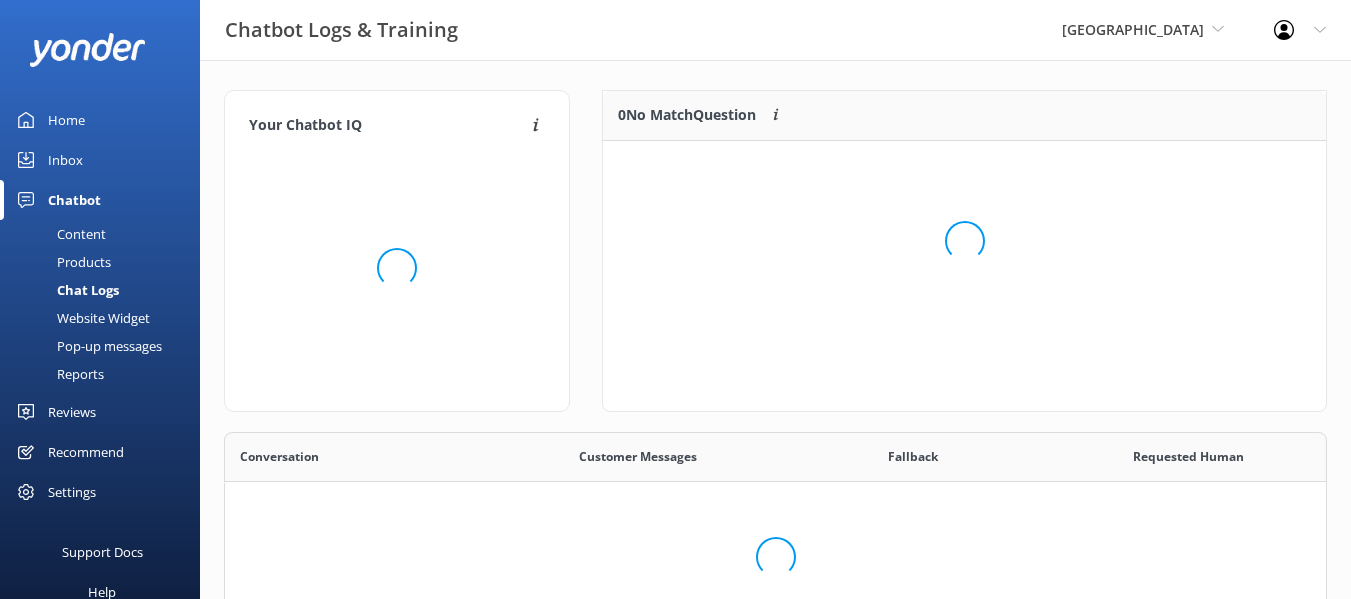 scroll, scrollTop: 16, scrollLeft: 16, axis: both 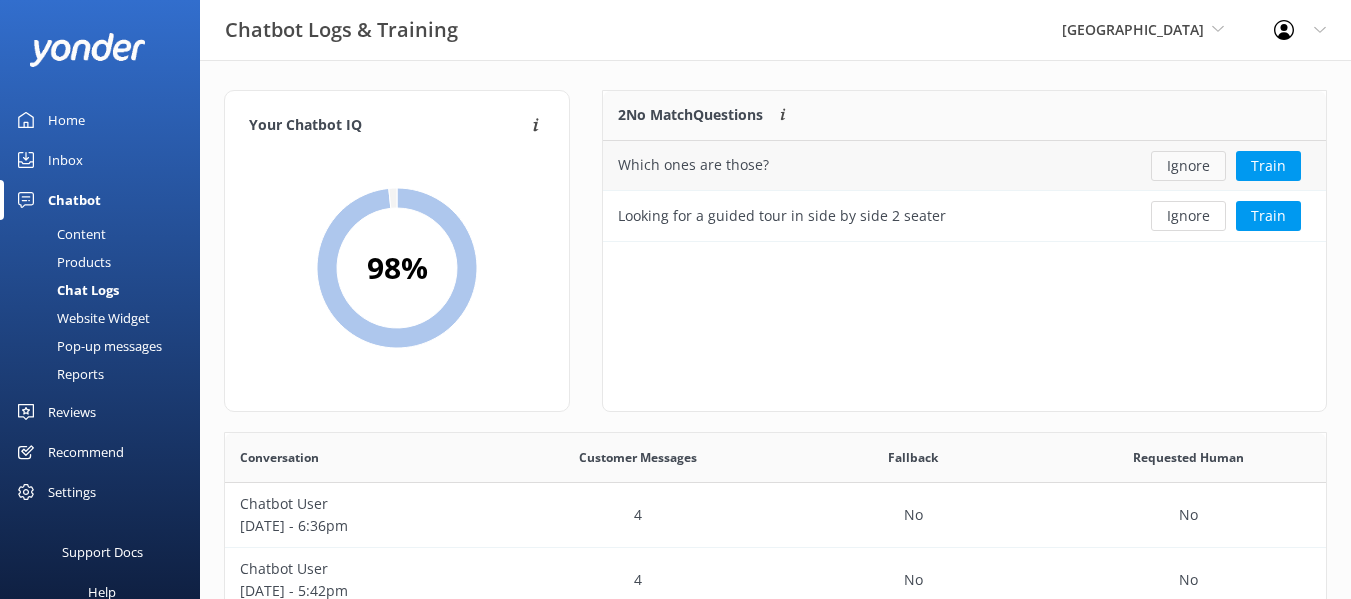 click on "Ignore" at bounding box center [1188, 166] 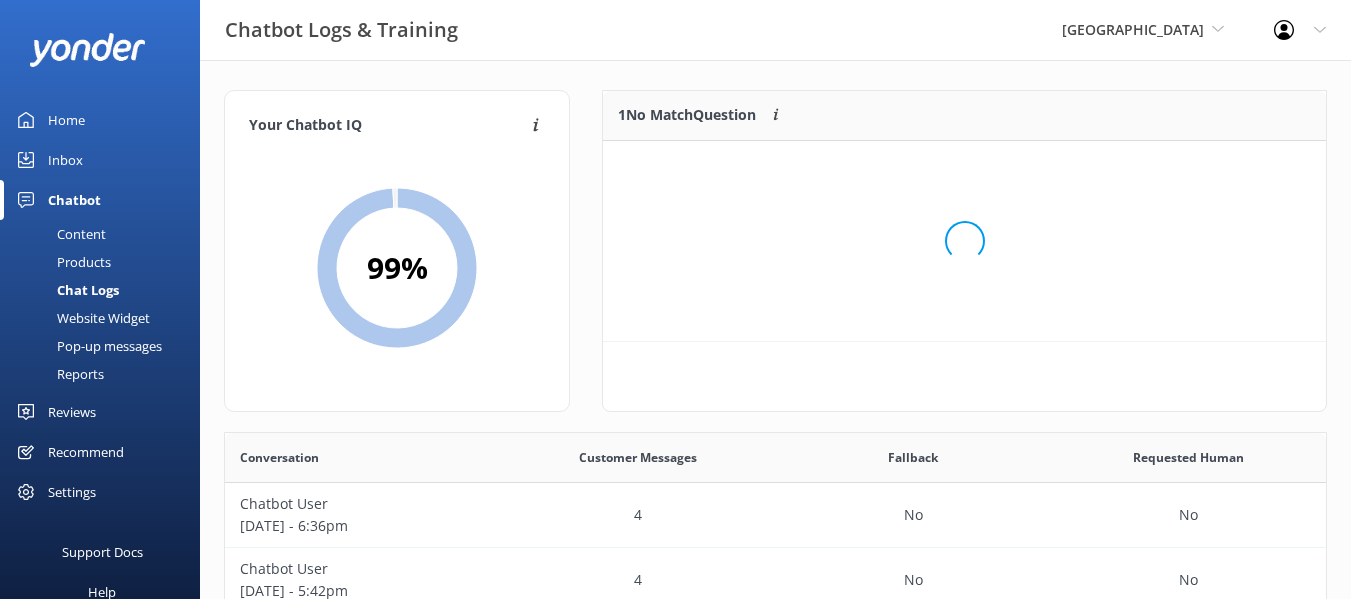 scroll, scrollTop: 16, scrollLeft: 16, axis: both 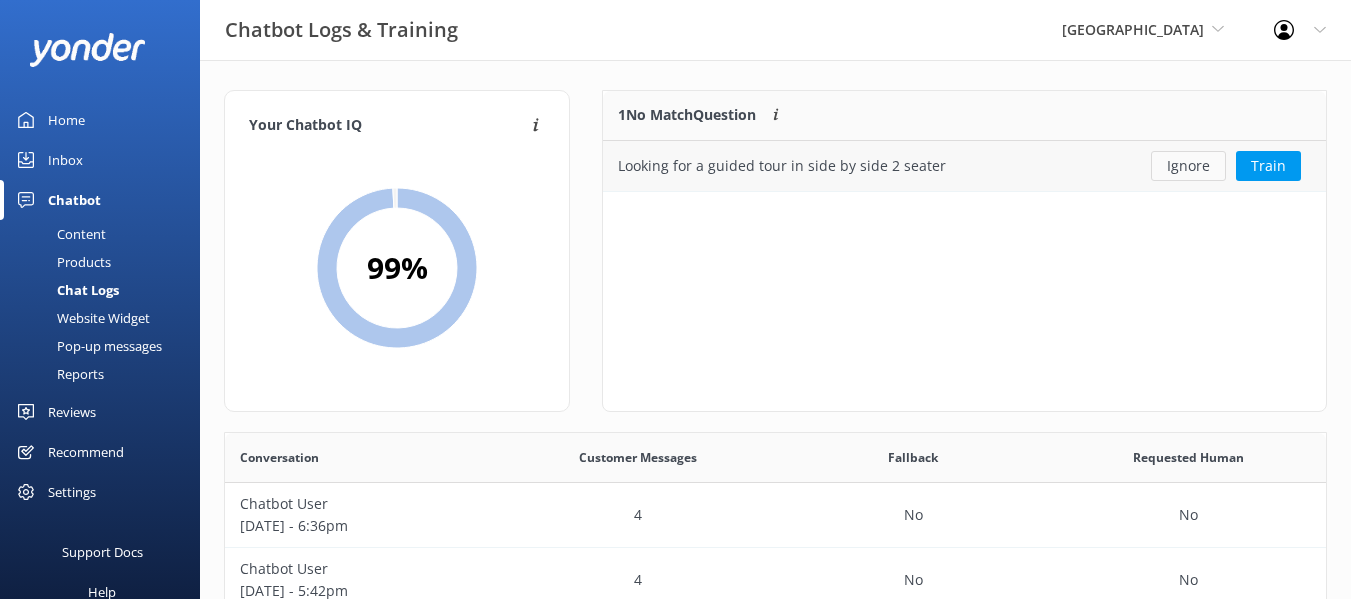 click on "Ignore" at bounding box center (1188, 166) 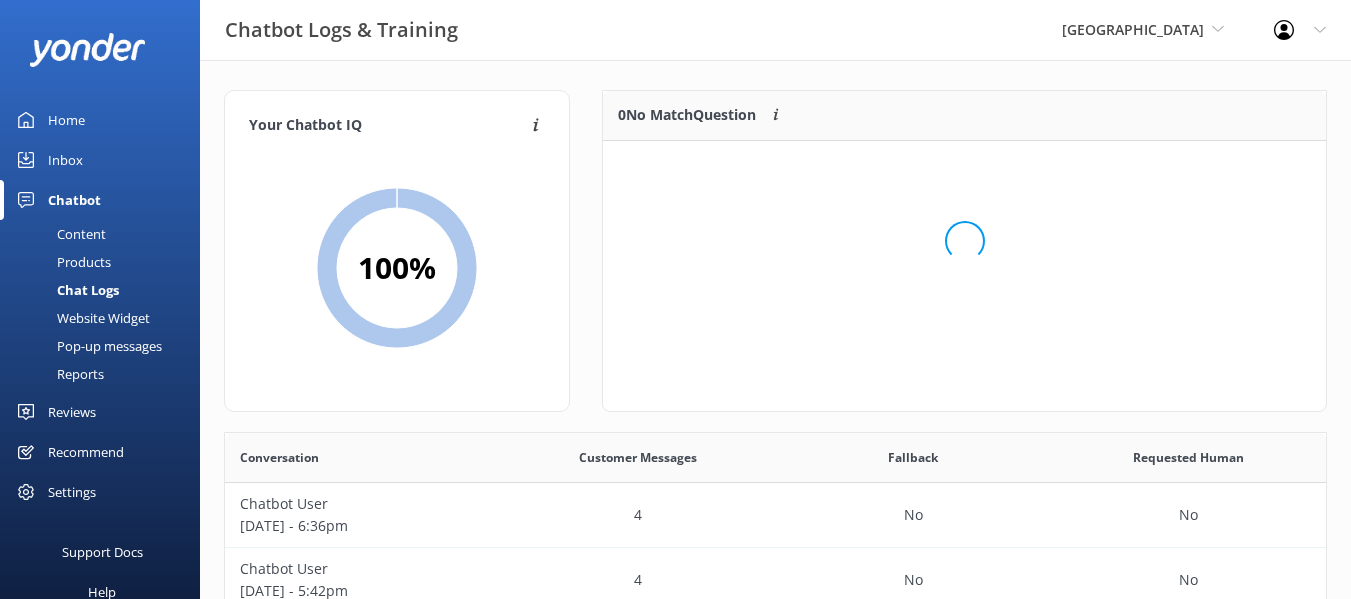 scroll, scrollTop: 16, scrollLeft: 16, axis: both 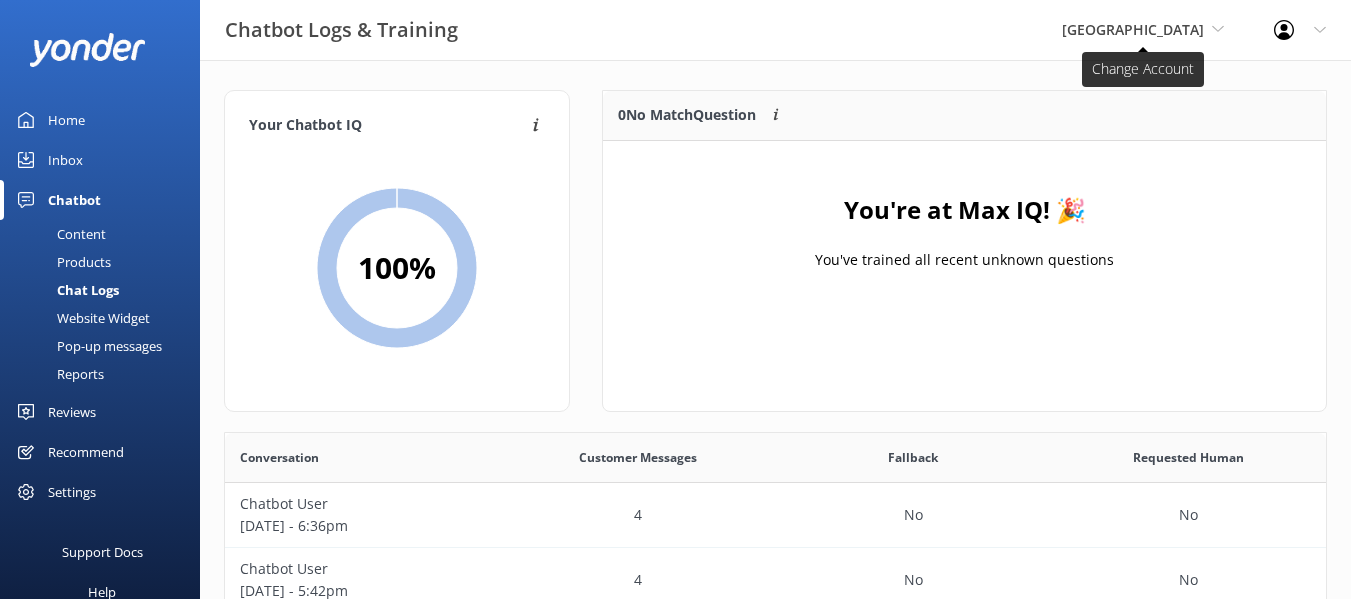 click on "[GEOGRAPHIC_DATA]" at bounding box center (1133, 29) 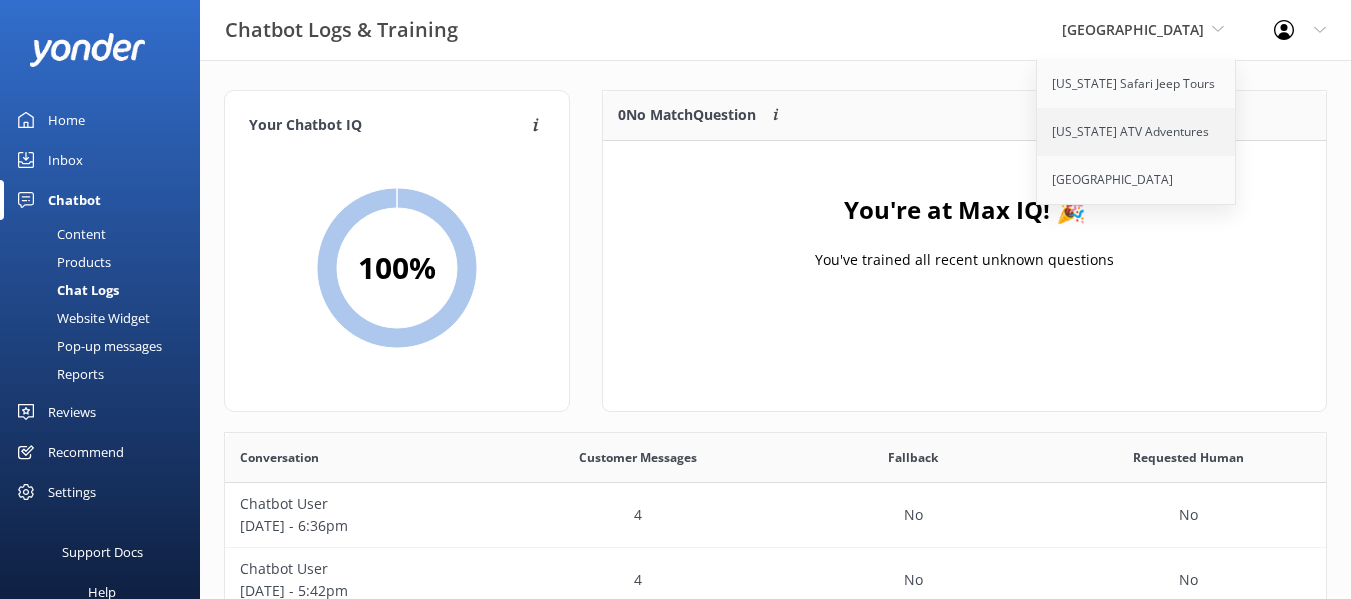 click on "[US_STATE] ATV Adventures" at bounding box center [1137, 132] 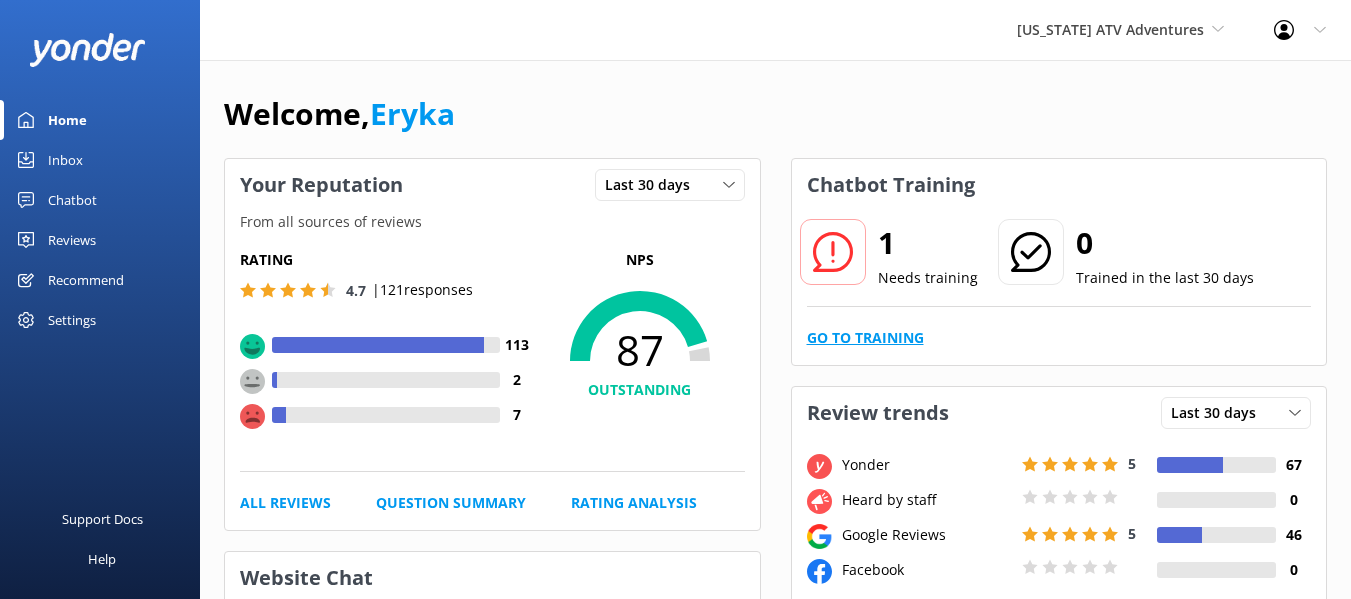 click on "Go to Training" at bounding box center [865, 338] 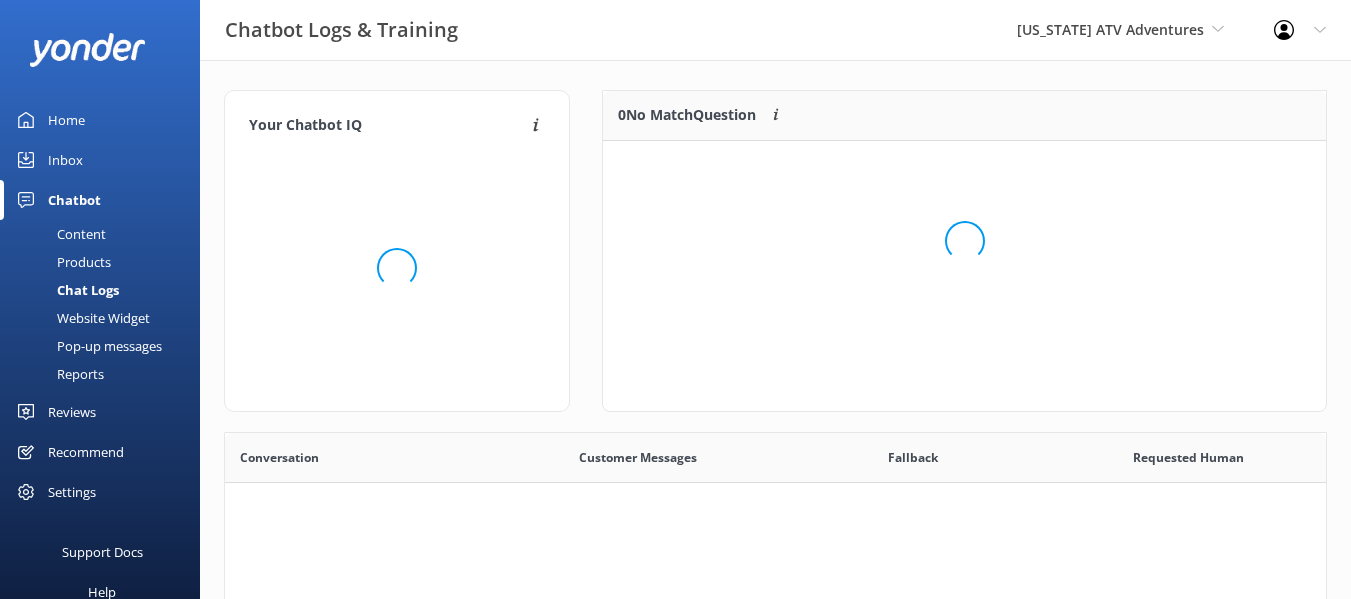 scroll, scrollTop: 16, scrollLeft: 16, axis: both 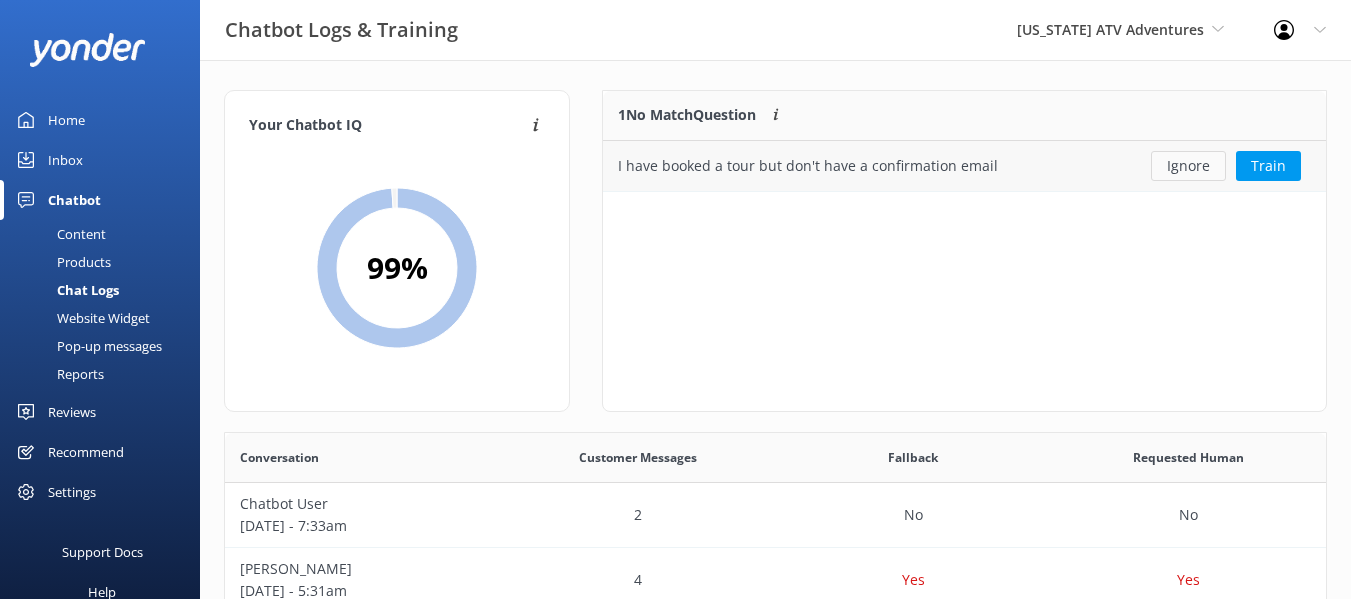 click on "Ignore" at bounding box center (1188, 166) 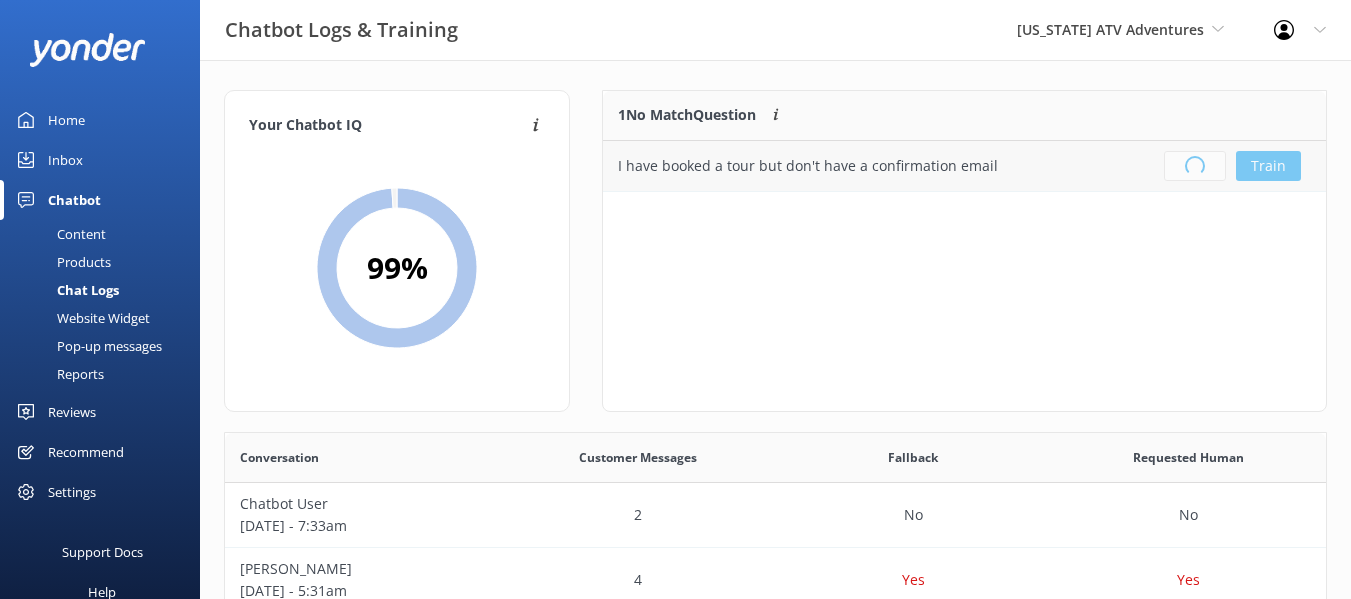 scroll, scrollTop: 16, scrollLeft: 16, axis: both 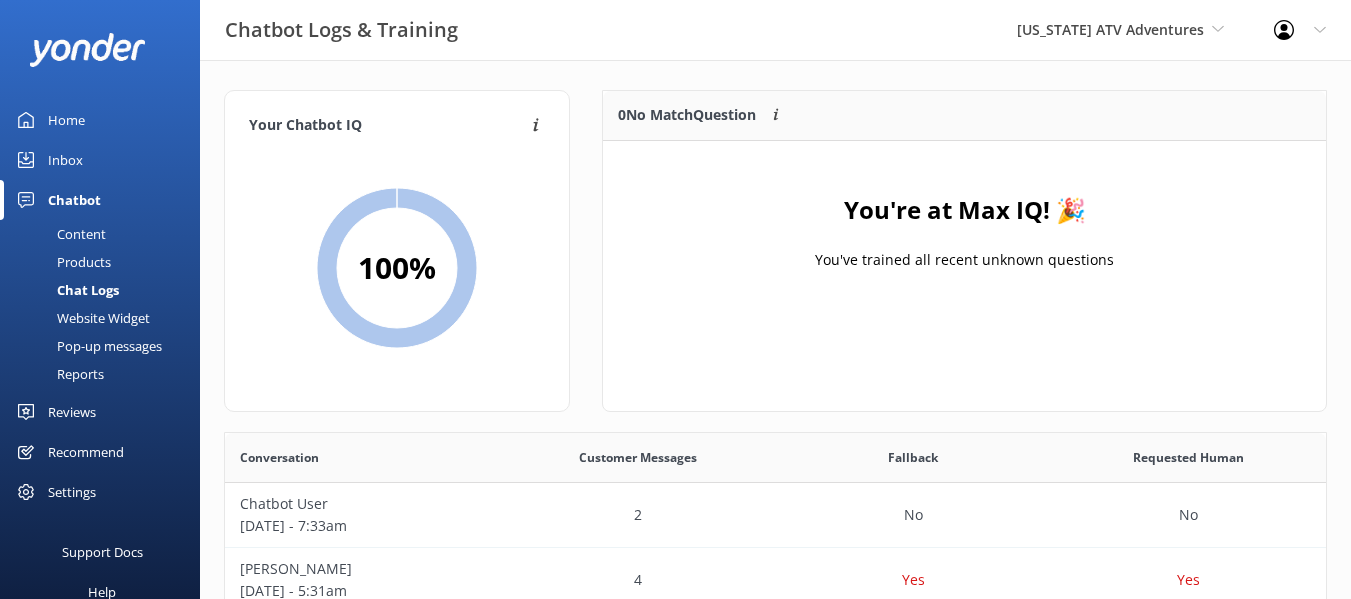 click on "Home" at bounding box center [66, 120] 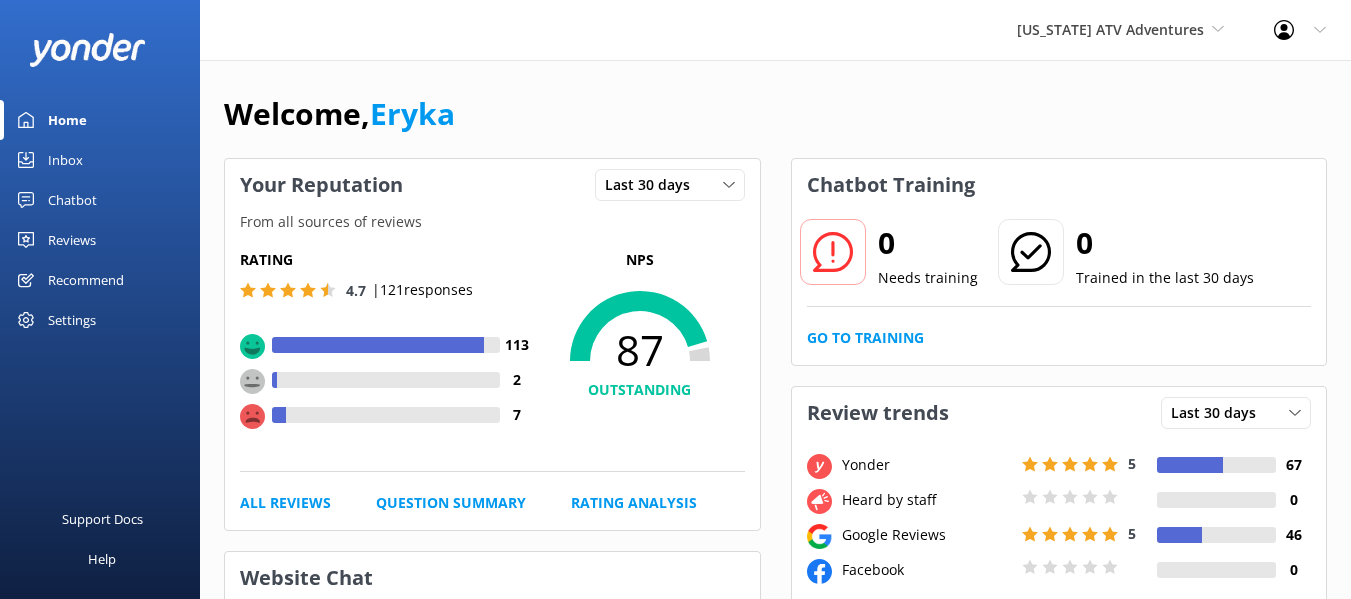 click 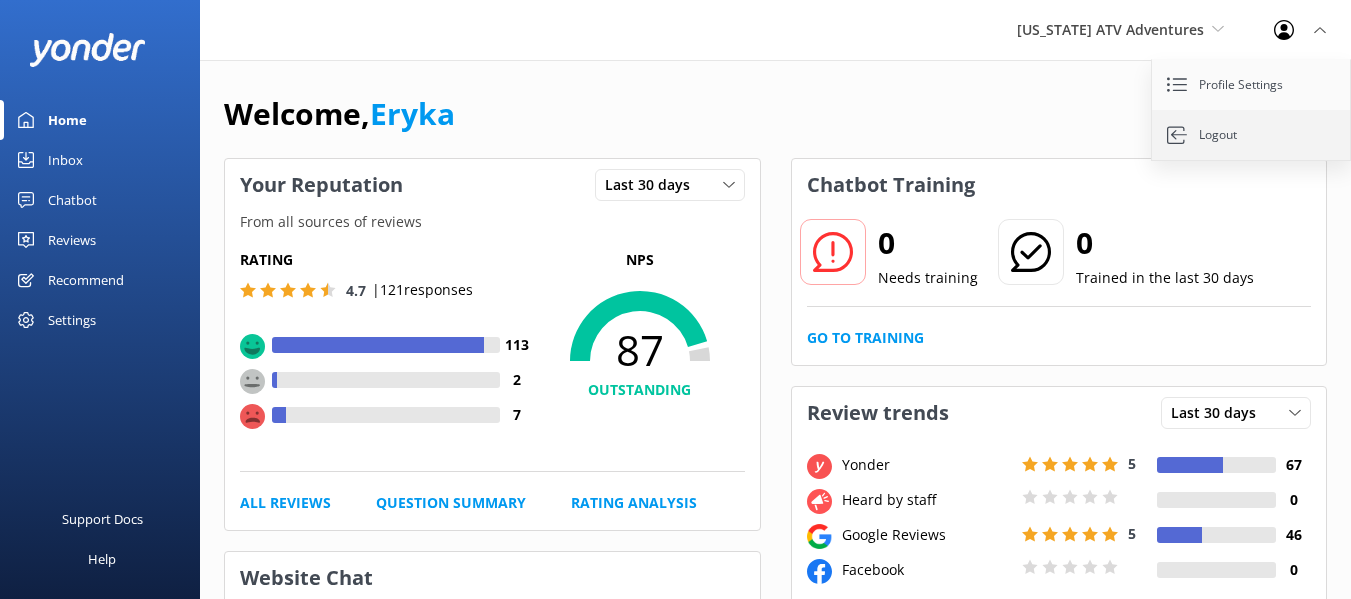 click on "Logout" at bounding box center (1252, 135) 